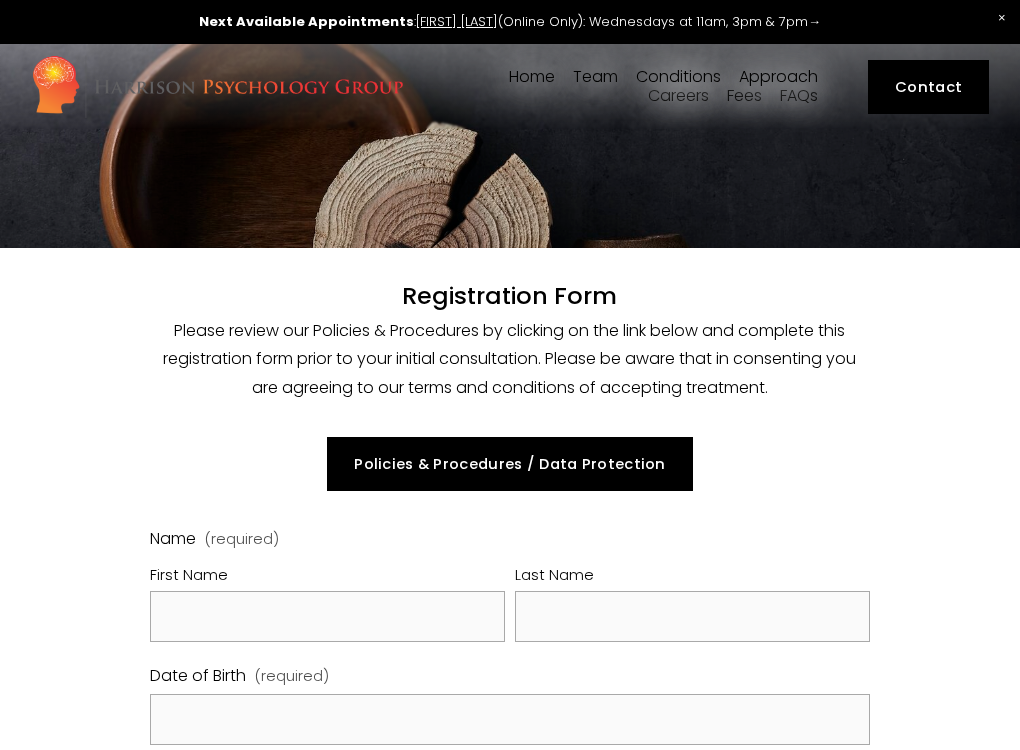 select on "GB" 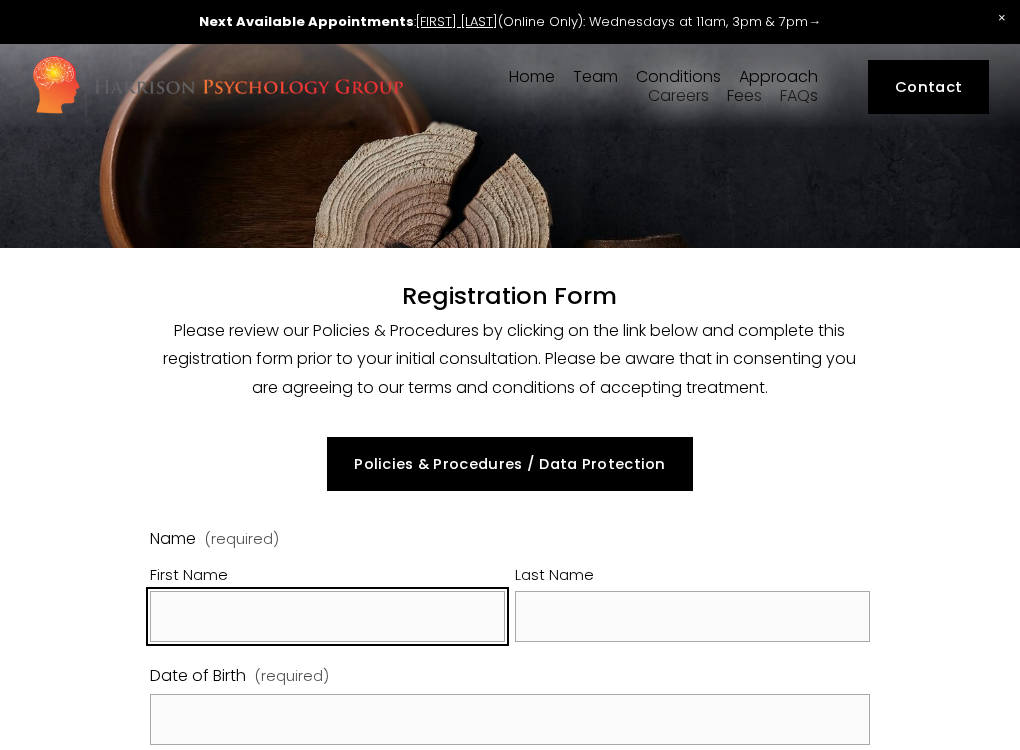 click on "First Name" at bounding box center (327, 616) 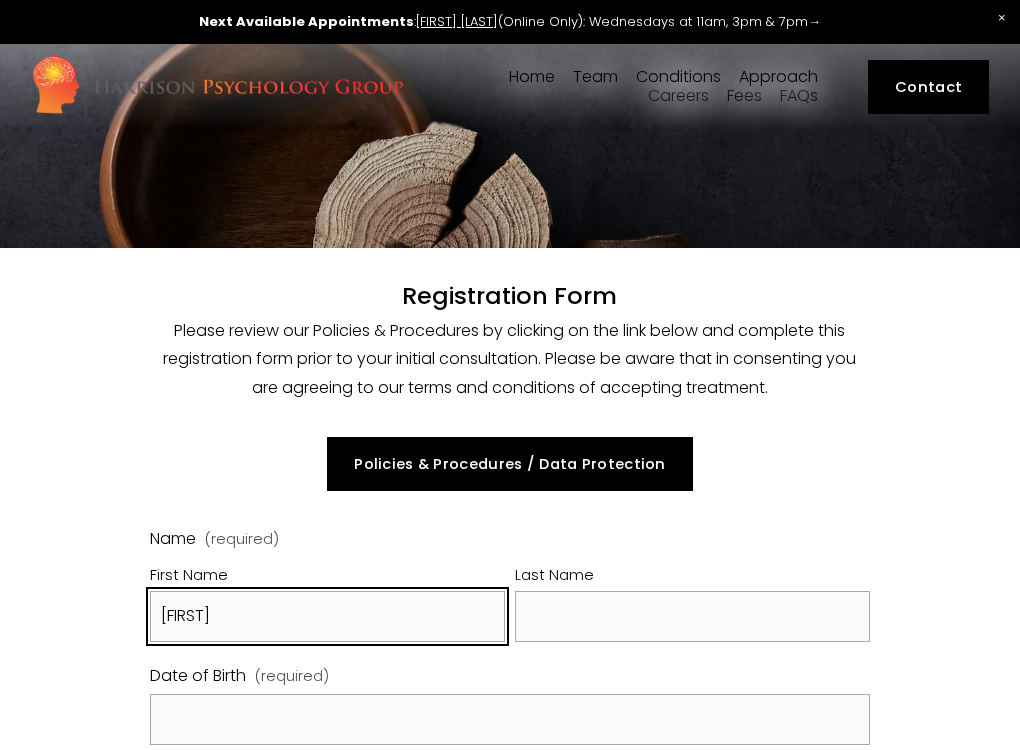 type on "[FIRST]" 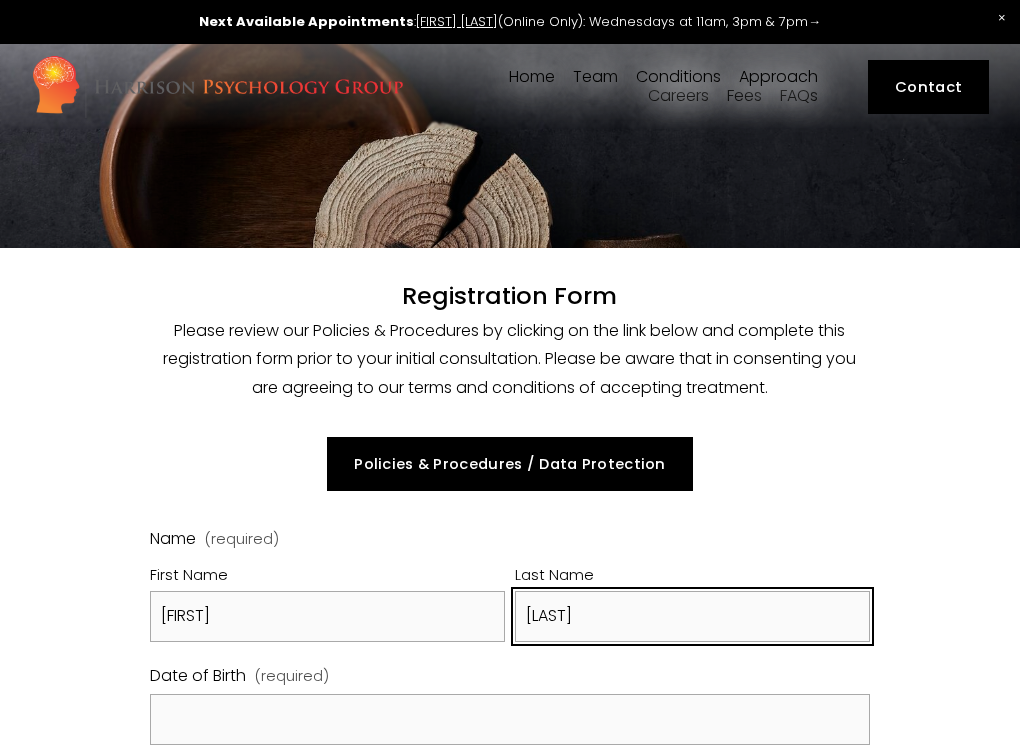 type on "[LAST]" 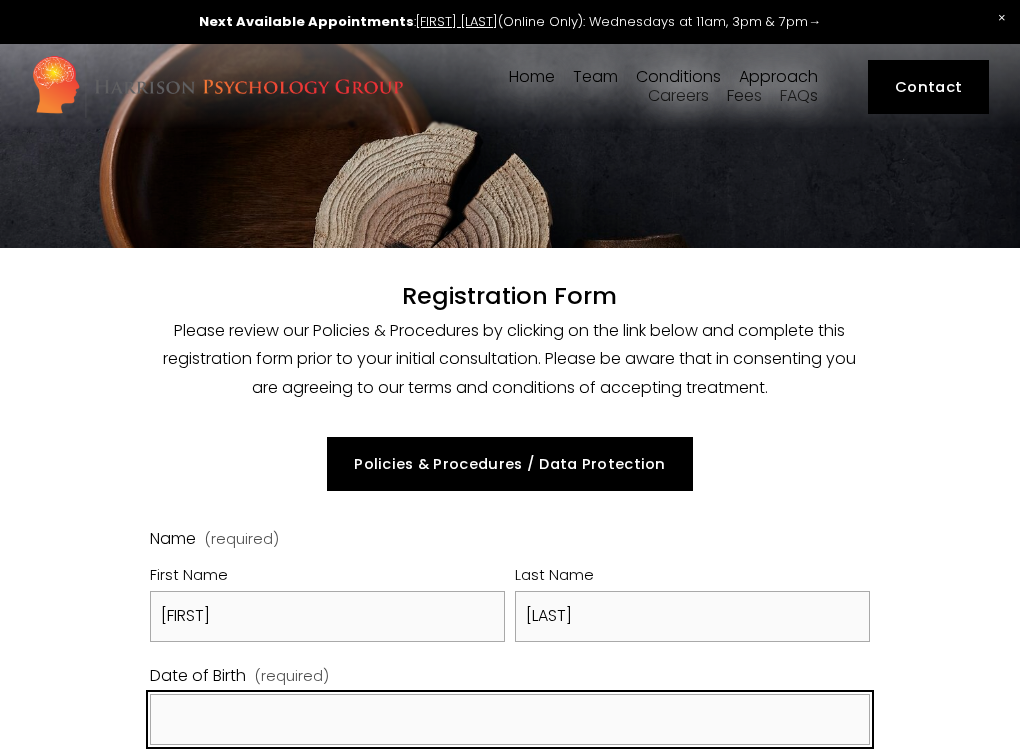 type on "m" 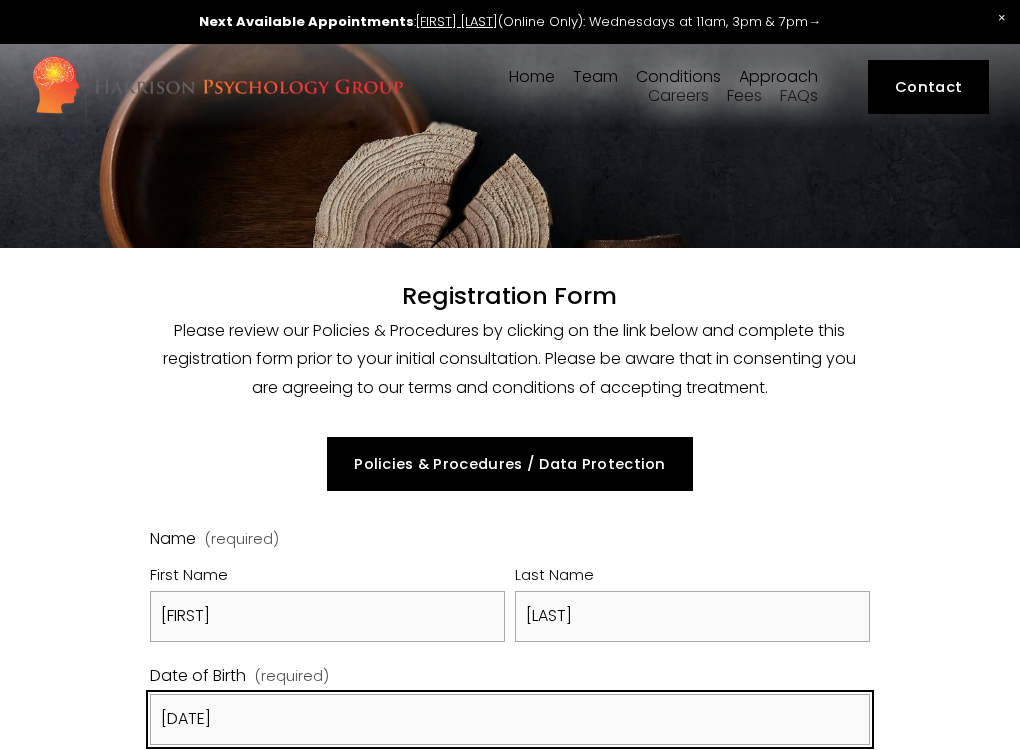 type on "[DATE]" 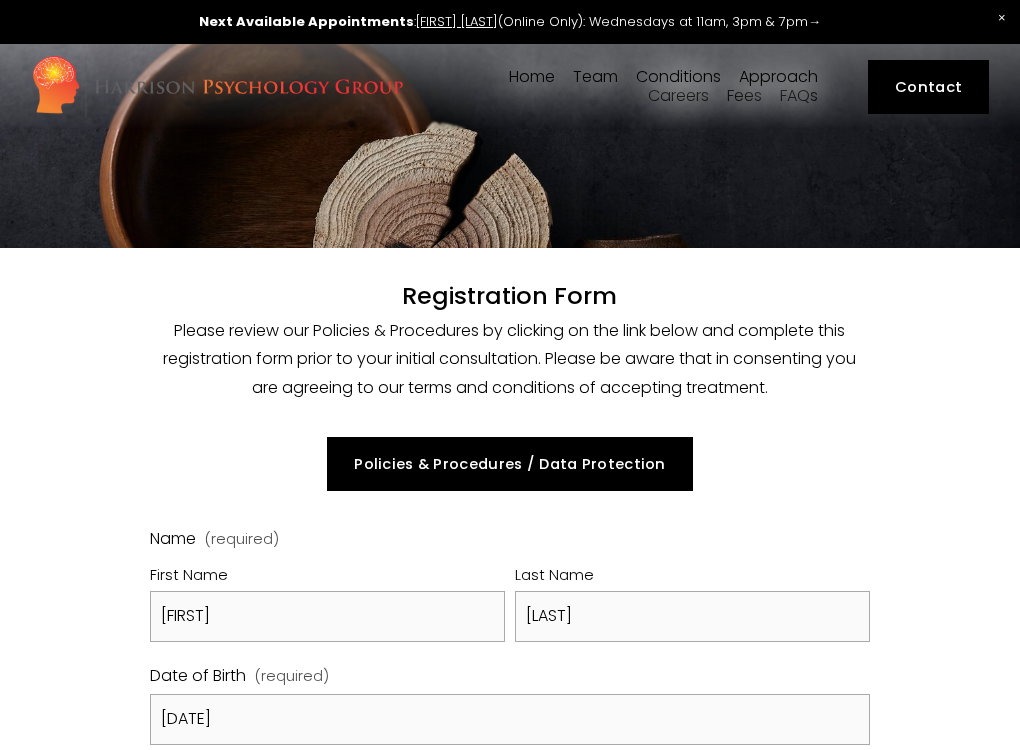 click on "Registration Form Please review our Policies & Procedures by clicking on the link below and complete this registration form prior to your initial consultation. Please be aware that in consenting you are agreeing to our terms and conditions of accepting treatment.
Policies & Procedures / Data Protection
Name (required) First Name [FIRST] Last Name [LAST] Date of Birth (required) [DATE] Mobile Phone (required) Email (required) Address (required) Country Afghanistan Åland Islands Albania Algeria American Samoa Andorra Angola Anguilla Antigua & Barbuda Argentina Armenia Aruba Ascension Island Australia Austria Azerbaijan Bahamas Bahrain Bangladesh Barbados Belarus Belgium Belize Benin Bermuda Bhutan Bolivia Bosnia & Herzegovina Botswana Brazil British Indian Ocean Territory British Virgin Islands Brunei Bulgaria Burkina Faso Chad" at bounding box center (510, 1627) 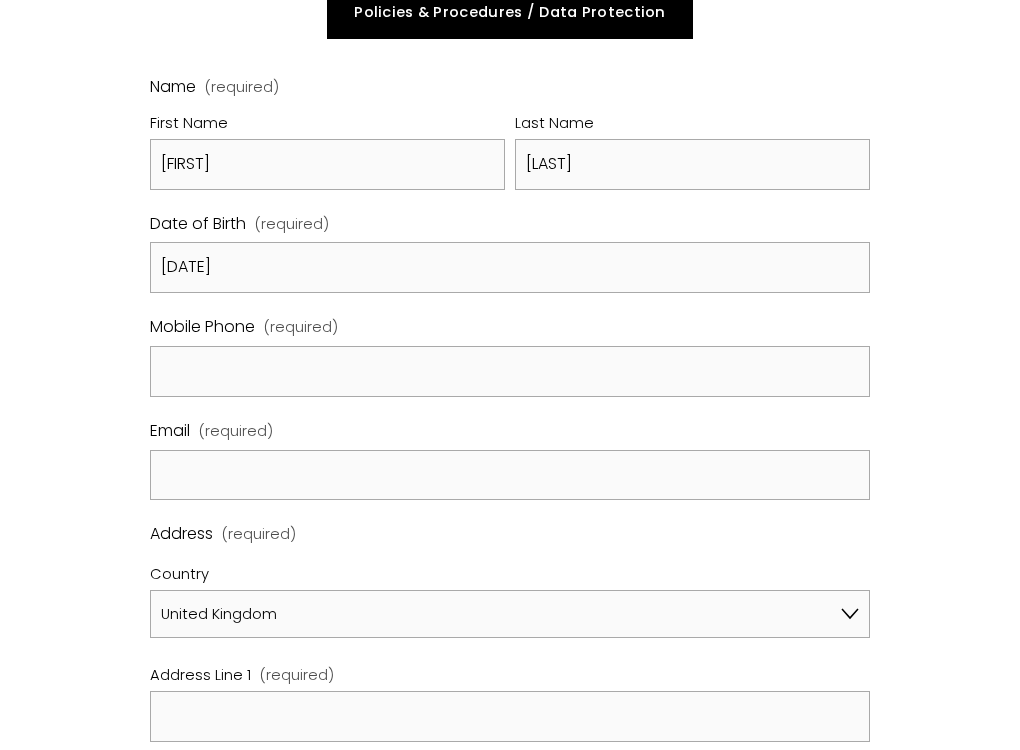 scroll, scrollTop: 480, scrollLeft: 0, axis: vertical 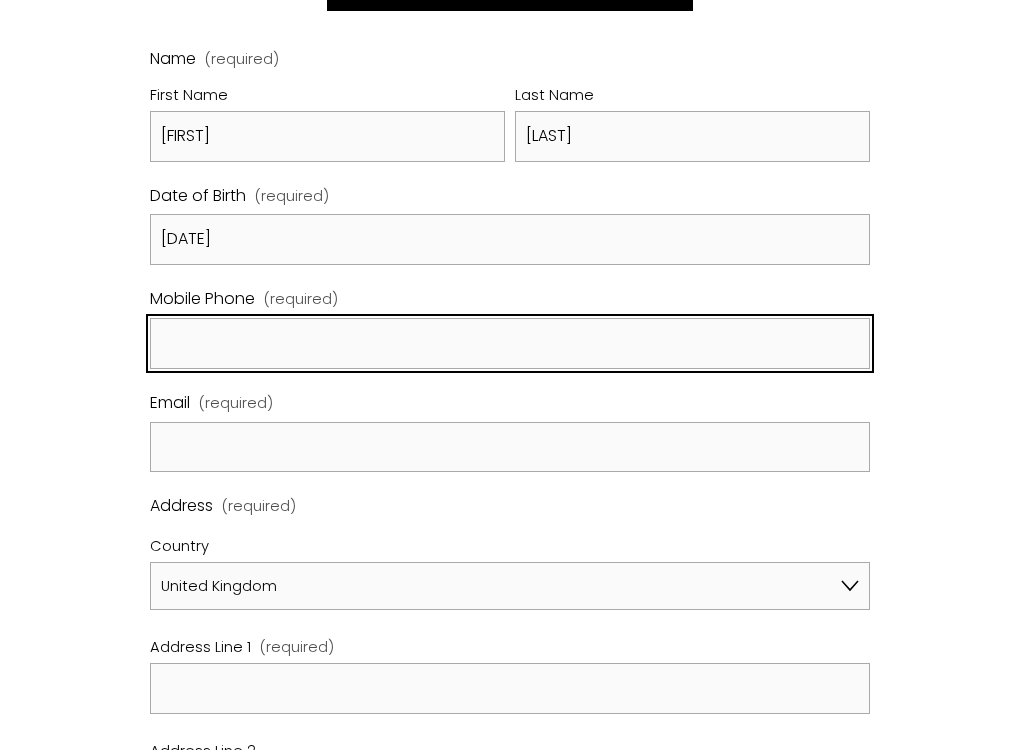 click on "Mobile Phone (required)" at bounding box center [509, 343] 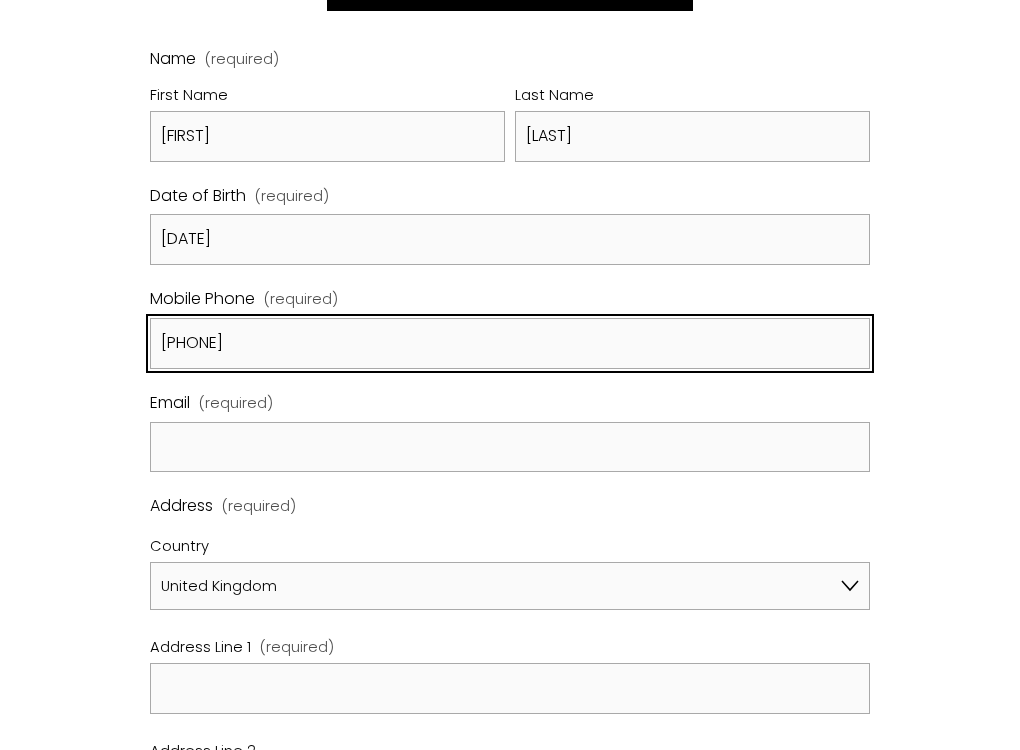 type on "[PHONE]" 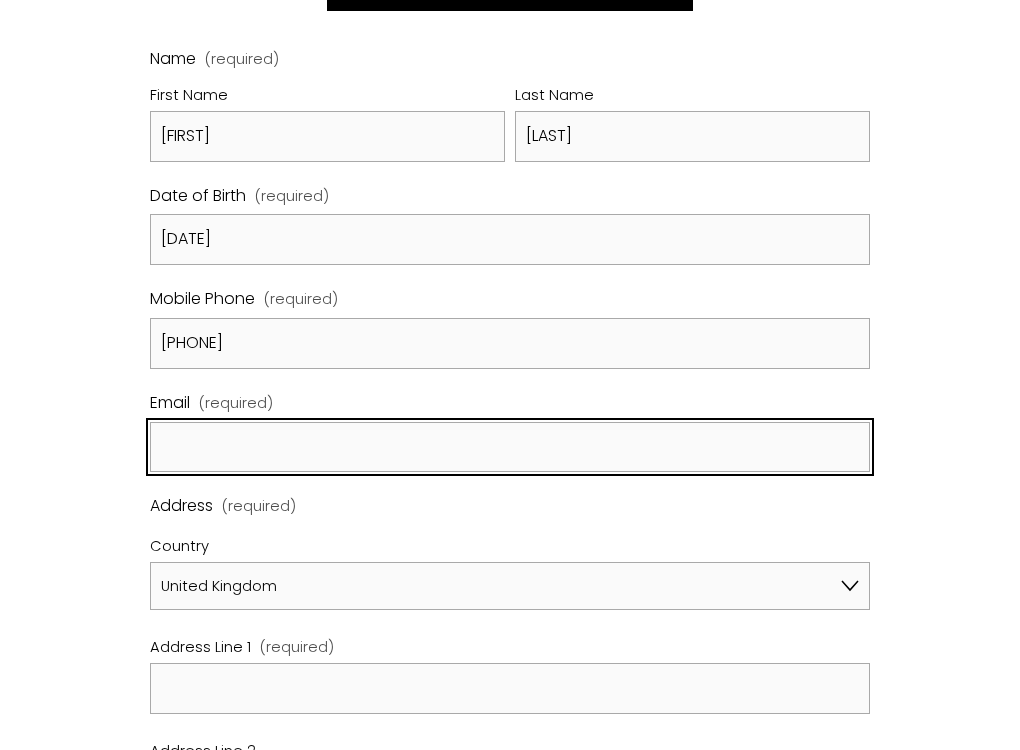 click on "Email (required)" at bounding box center [509, 447] 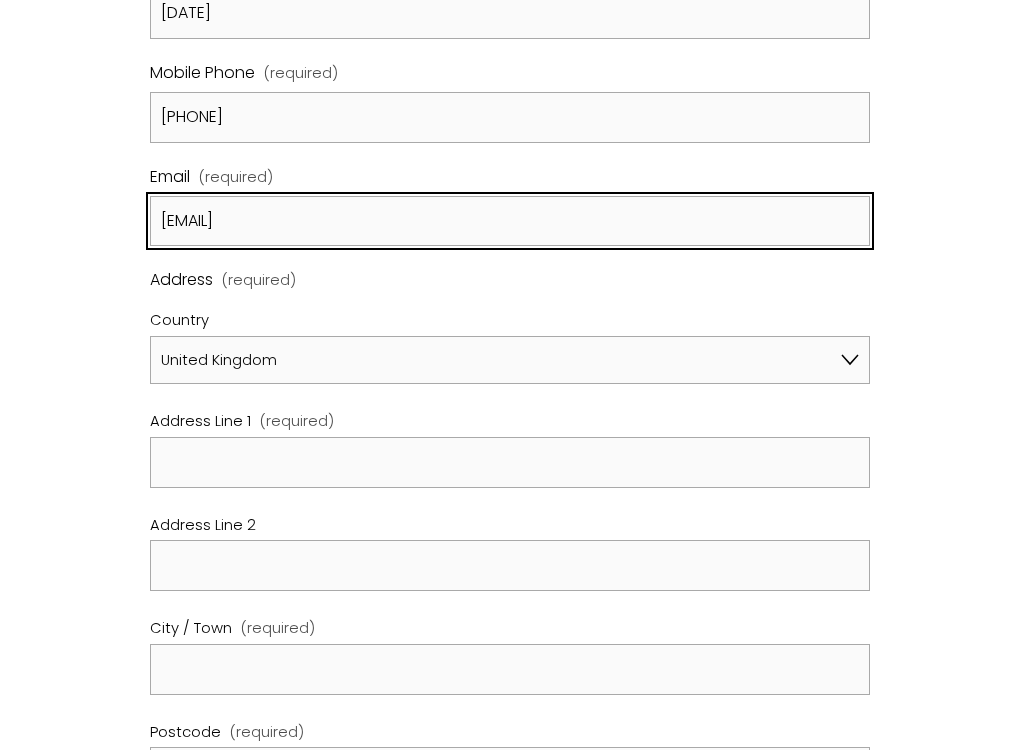 scroll, scrollTop: 708, scrollLeft: 0, axis: vertical 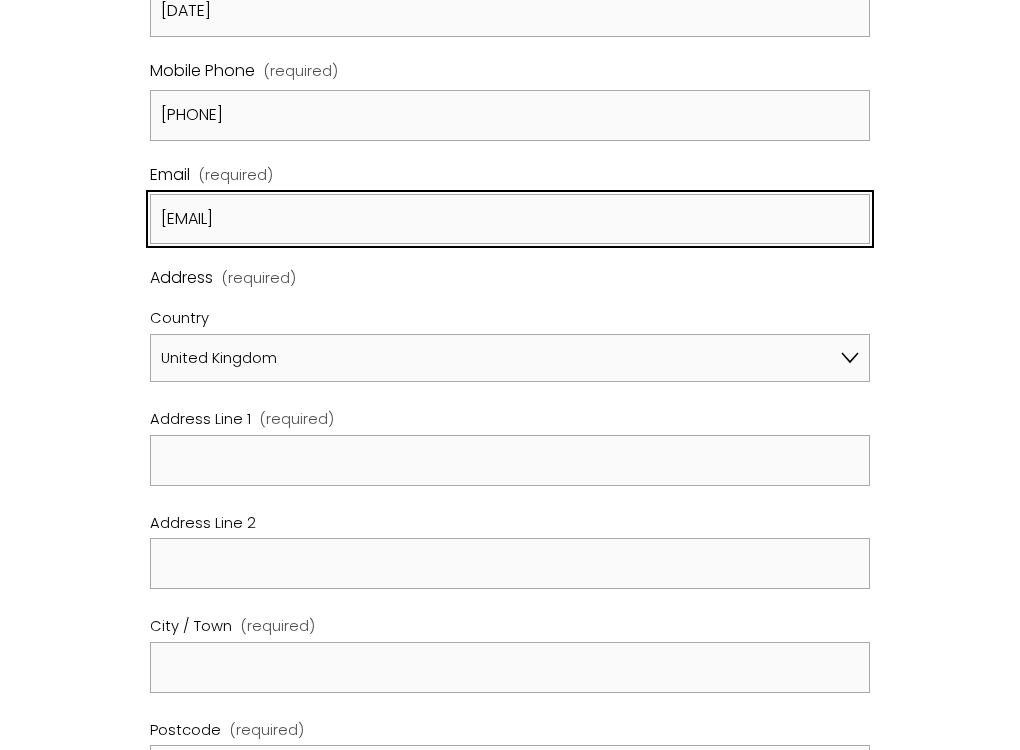 type on "[EMAIL]" 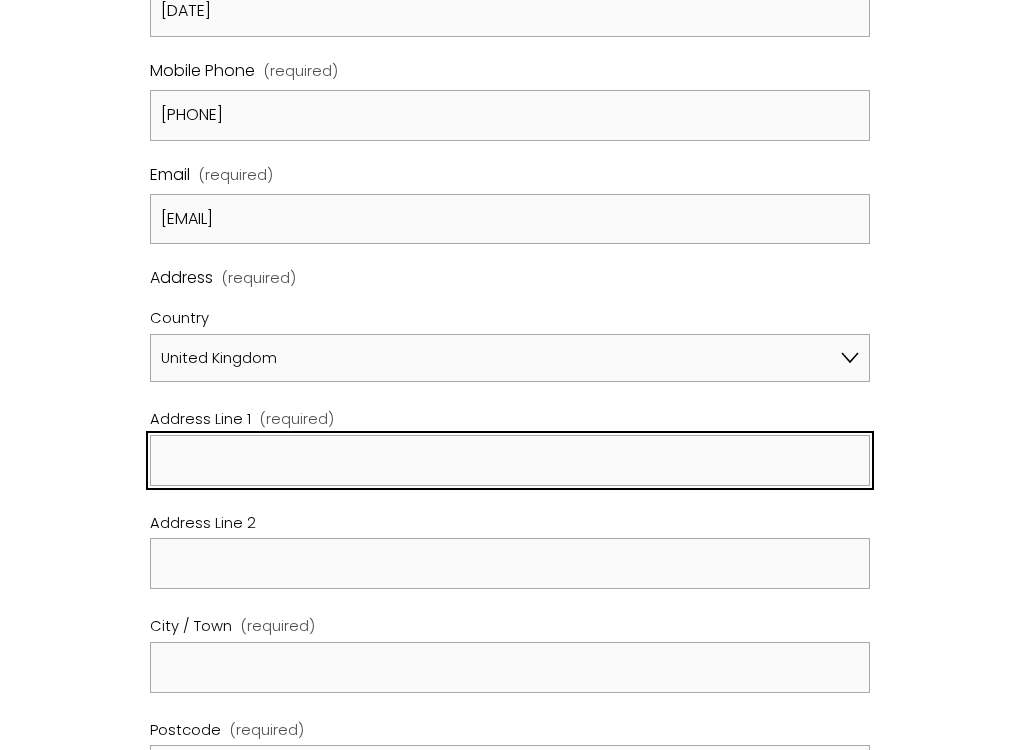 click on "Address Line [NUMBER] (required)" at bounding box center (509, 460) 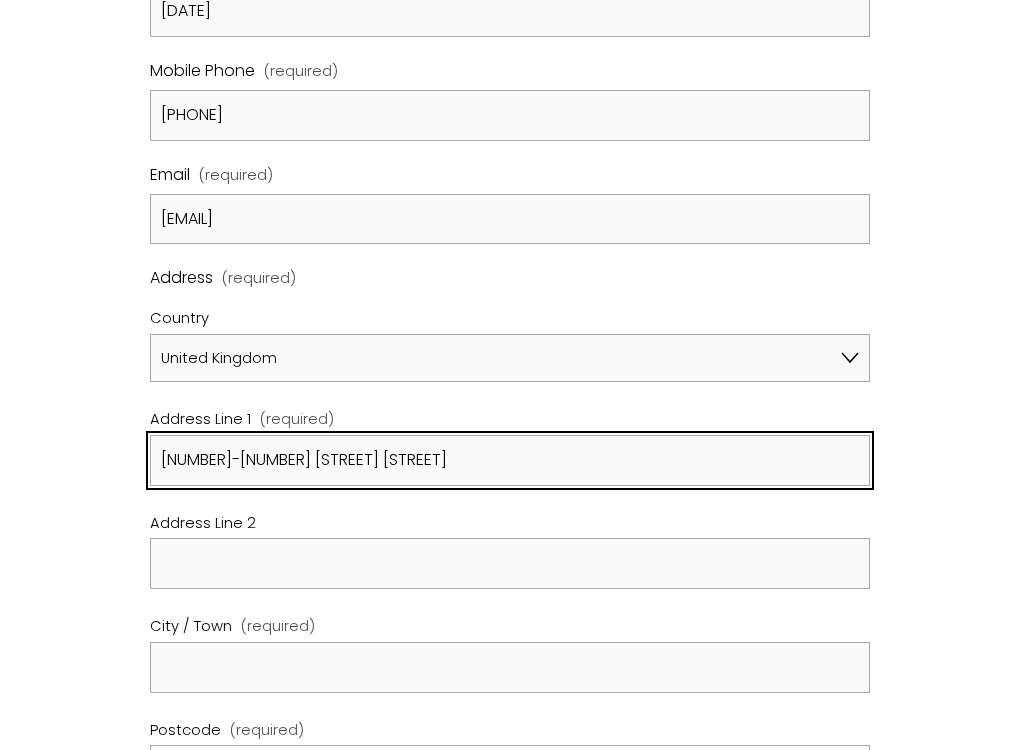 type on "[NUMBER]-[NUMBER] [STREET] [STREET]" 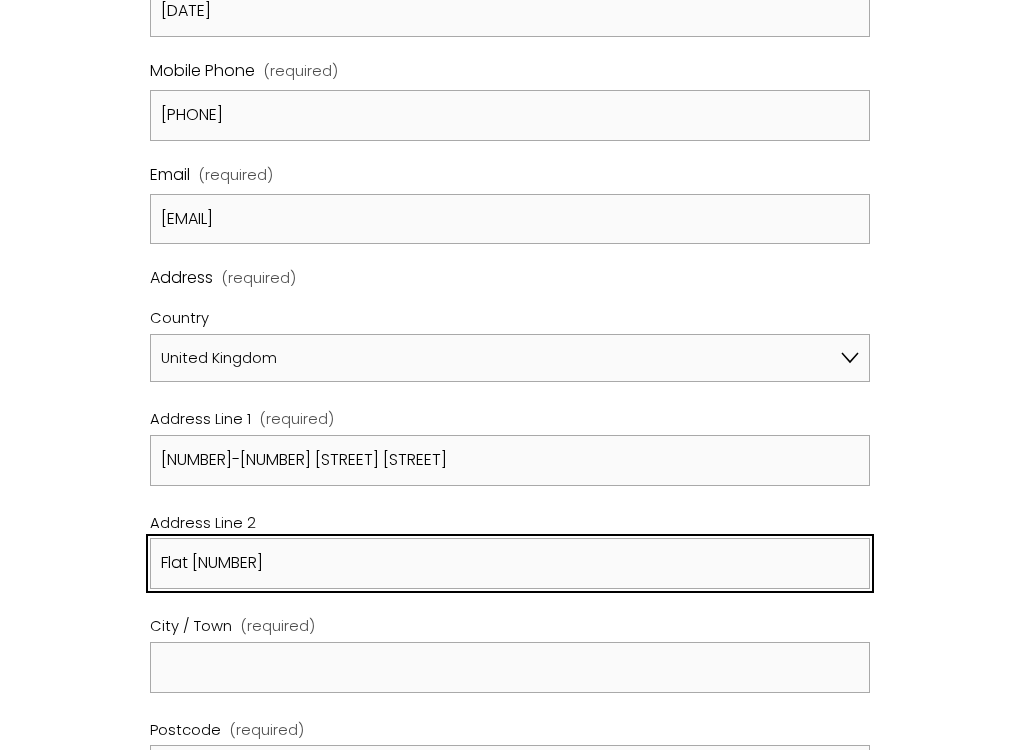 type on "Flat [NUMBER]" 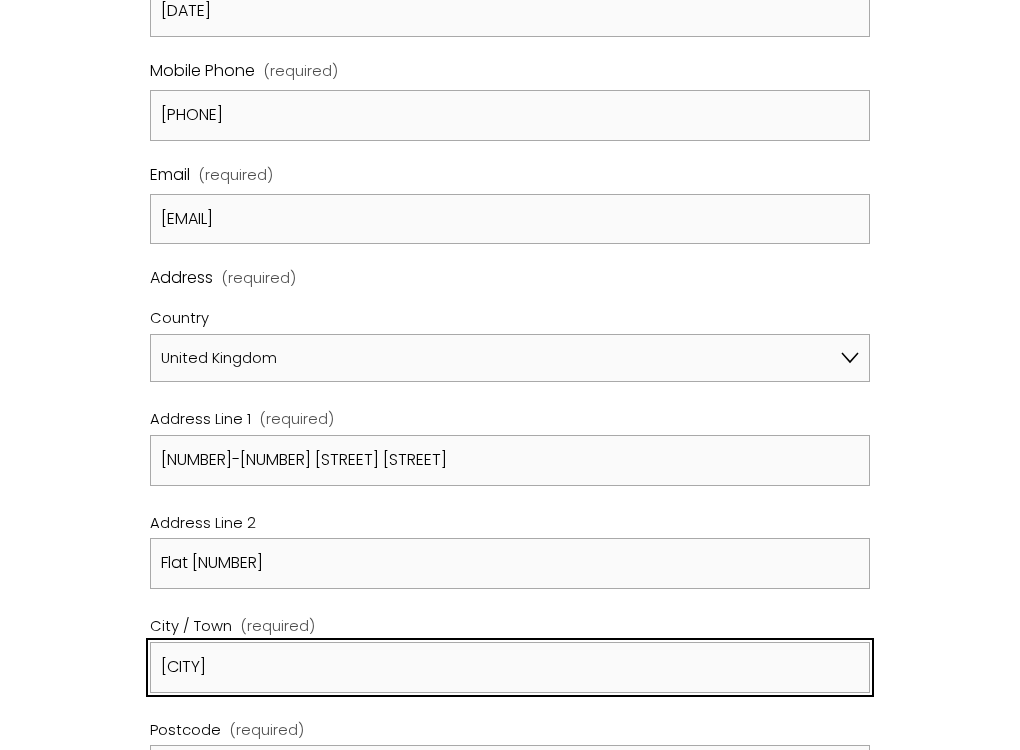 type on "[CITY]" 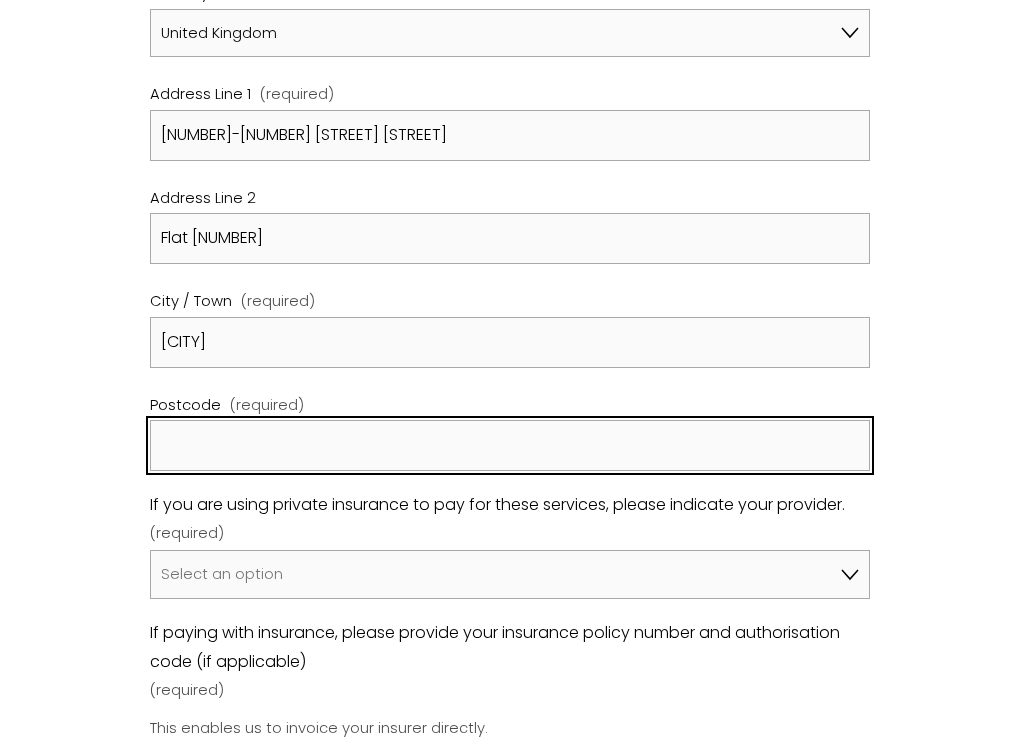 scroll, scrollTop: 1108, scrollLeft: 0, axis: vertical 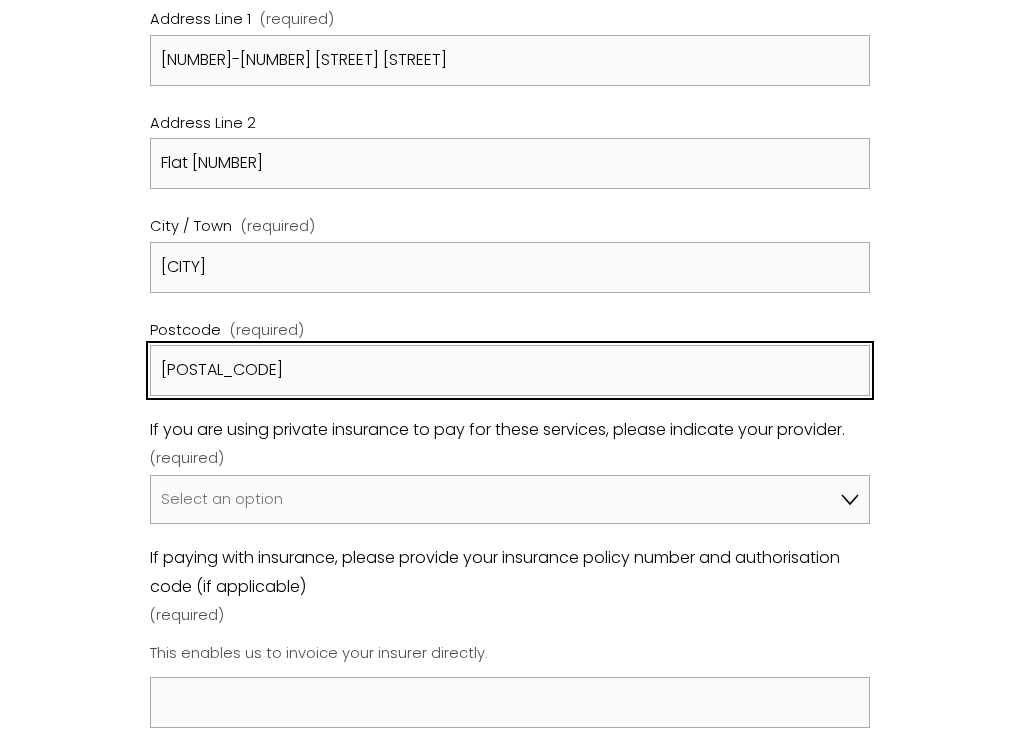 type on "[POSTAL_CODE]" 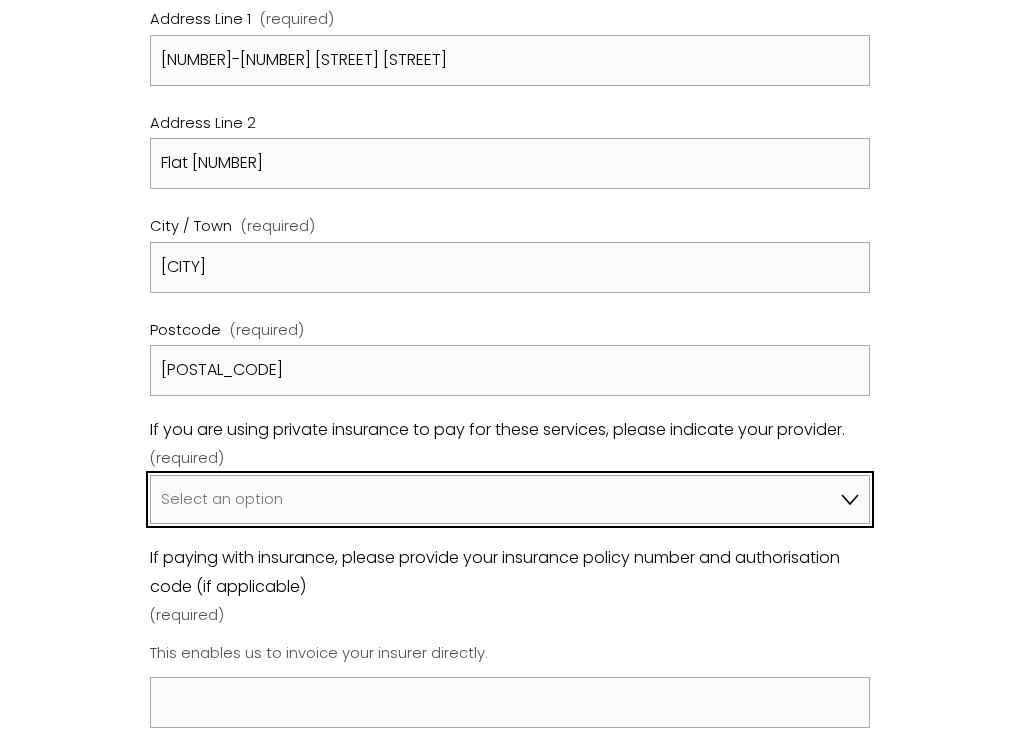 select on "Bupa" 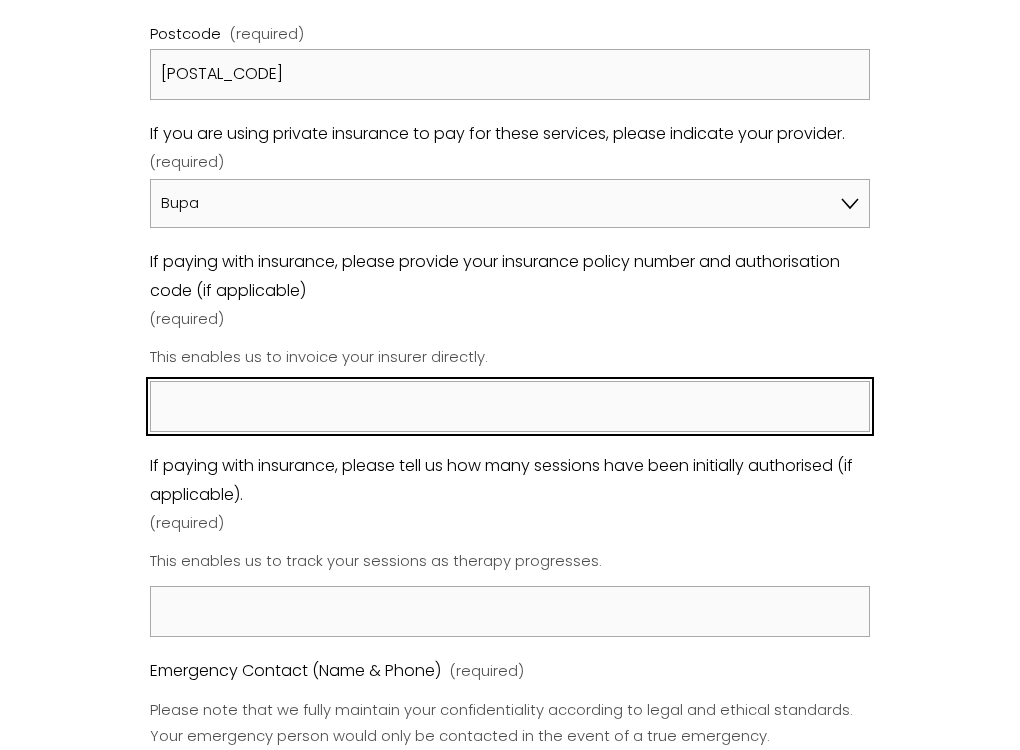 scroll, scrollTop: 1405, scrollLeft: 0, axis: vertical 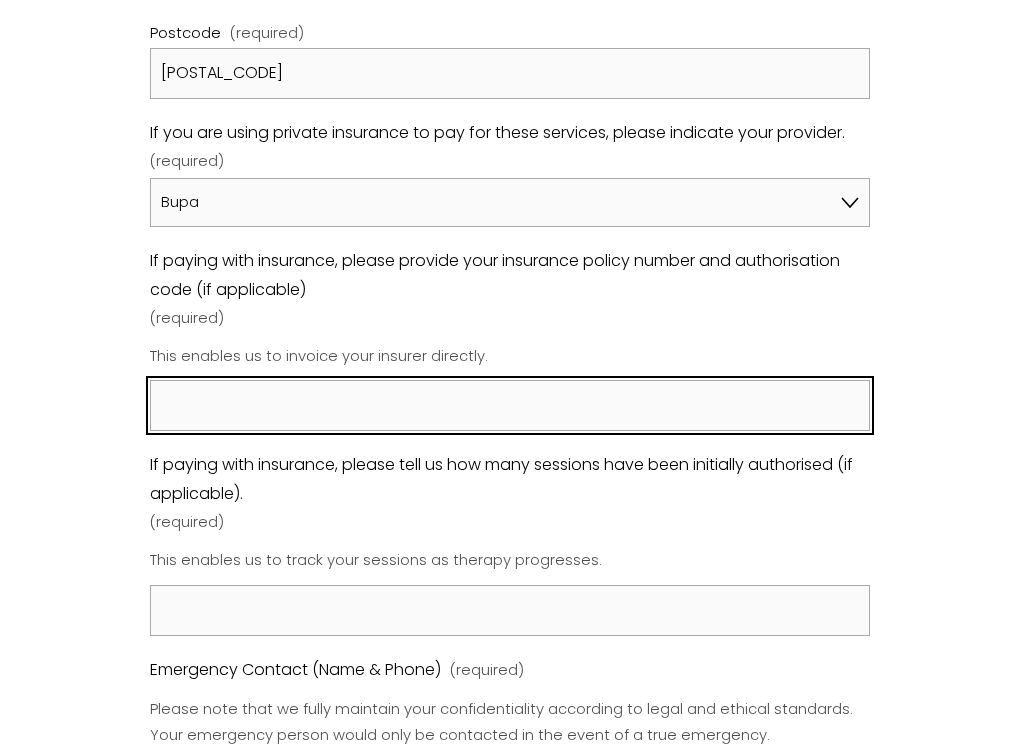type on "e" 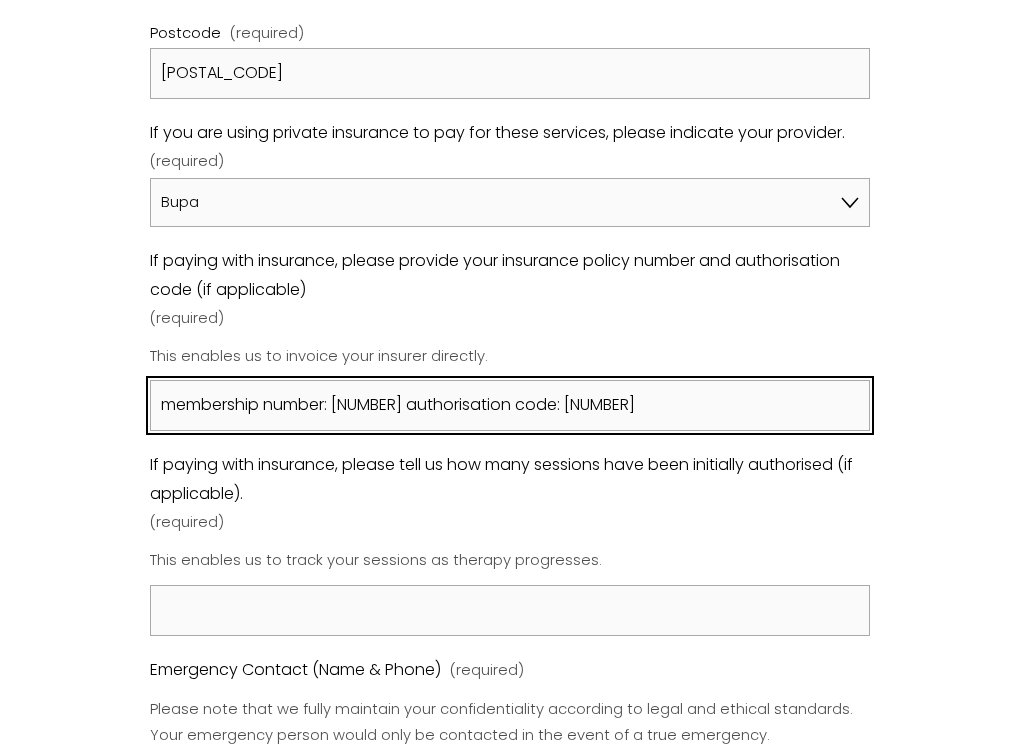 type on "membership number: [NUMBER] authorisation code: [NUMBER]" 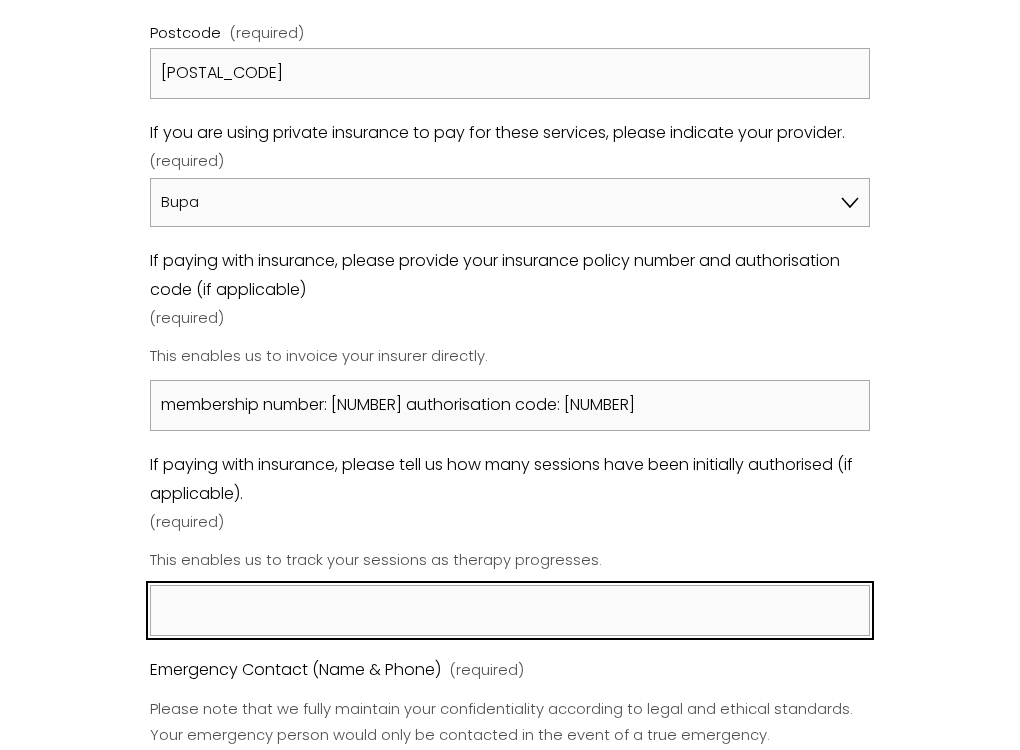 click on "If paying with insurance, please tell us how many sessions have been initially authorised (if applicable). (required)" at bounding box center (509, 610) 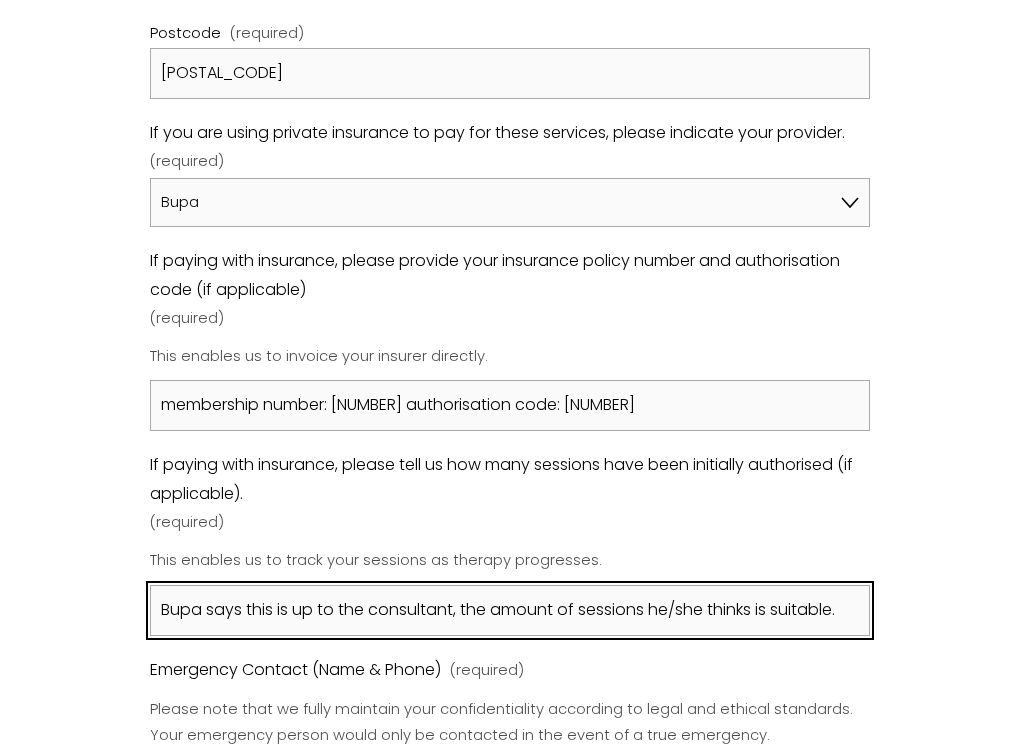 scroll, scrollTop: 0, scrollLeft: 0, axis: both 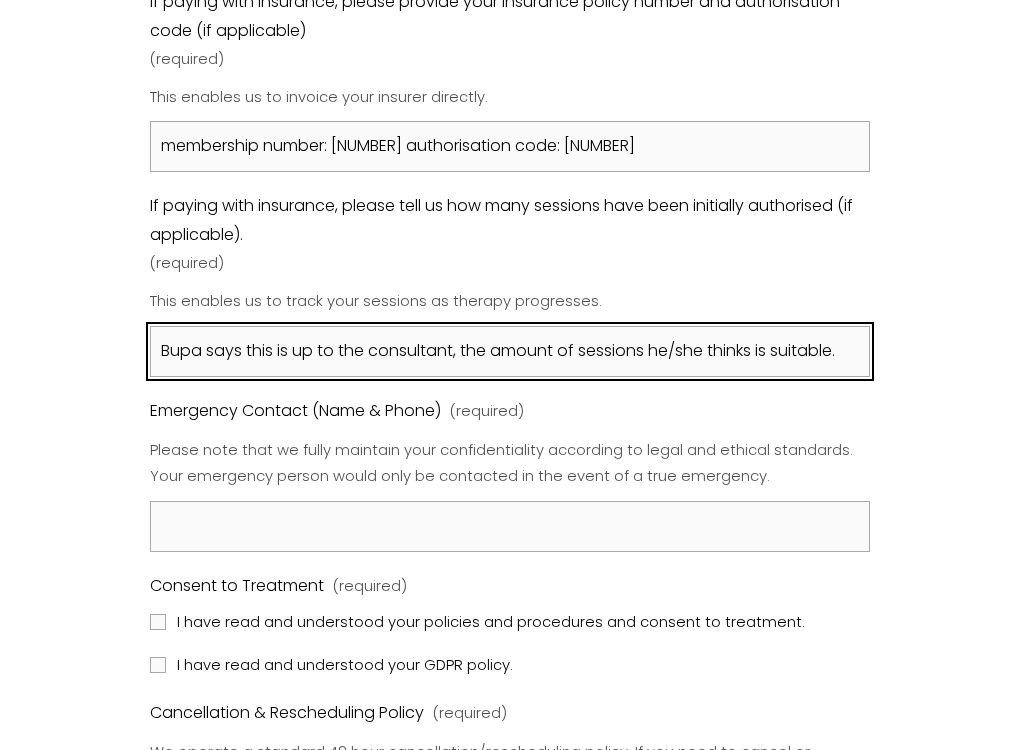 type on "Bupa says this is up to the consultant, the amount of sessions he/she thinks is suitable." 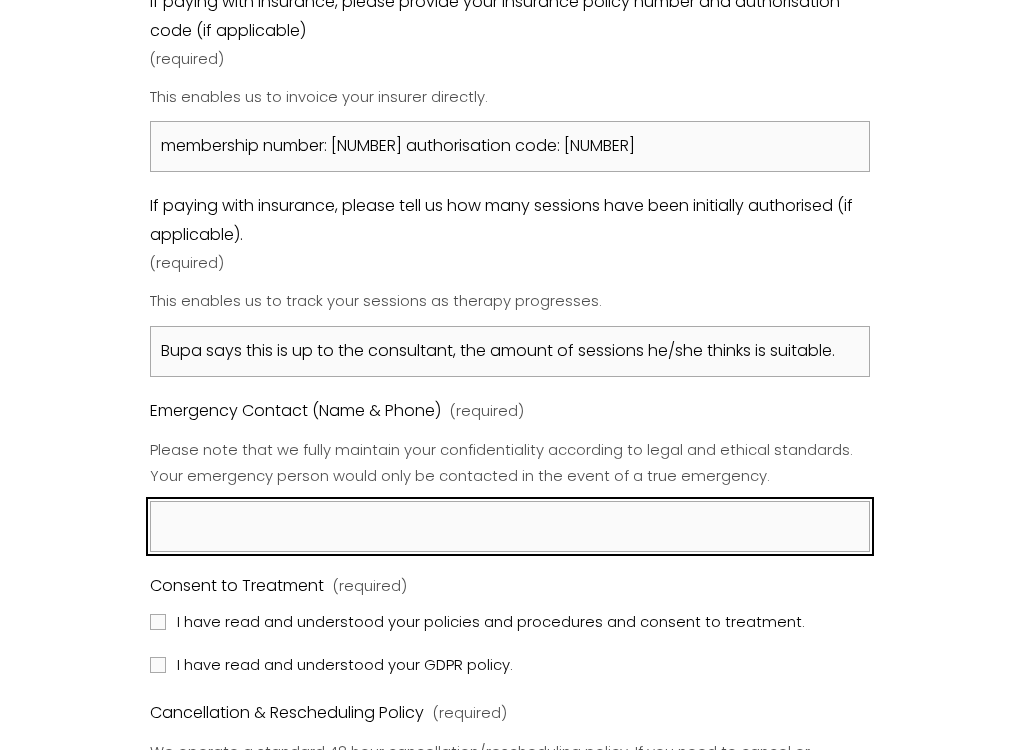 click on "Emergency Contact (Name & Phone) (required)" at bounding box center (509, 526) 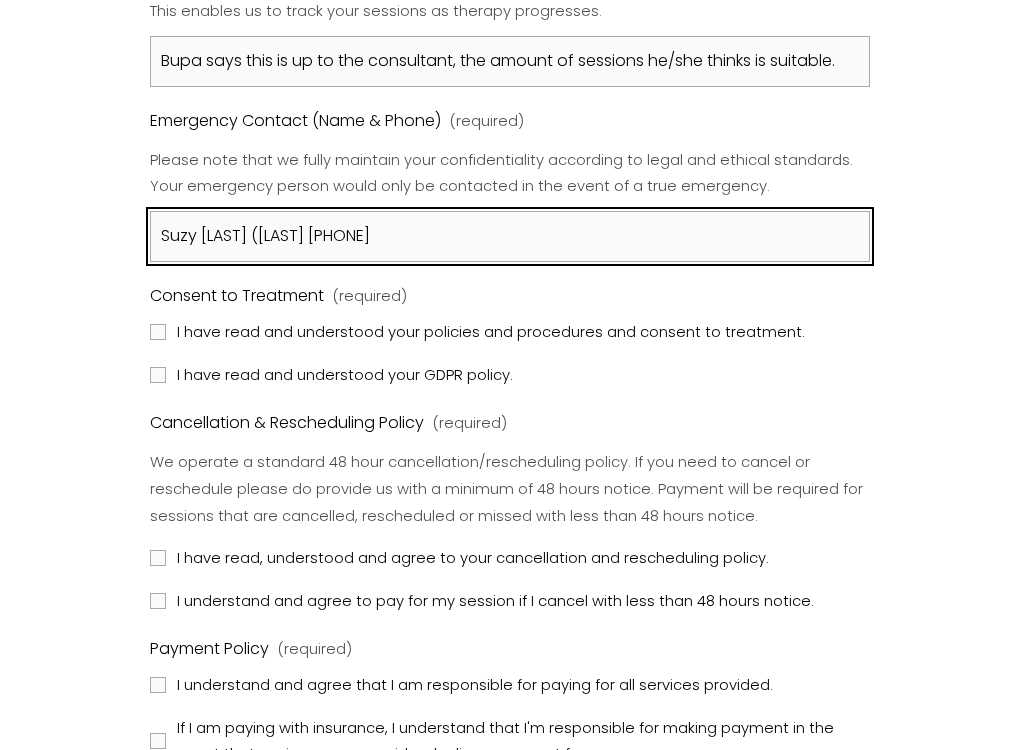 scroll, scrollTop: 1955, scrollLeft: 0, axis: vertical 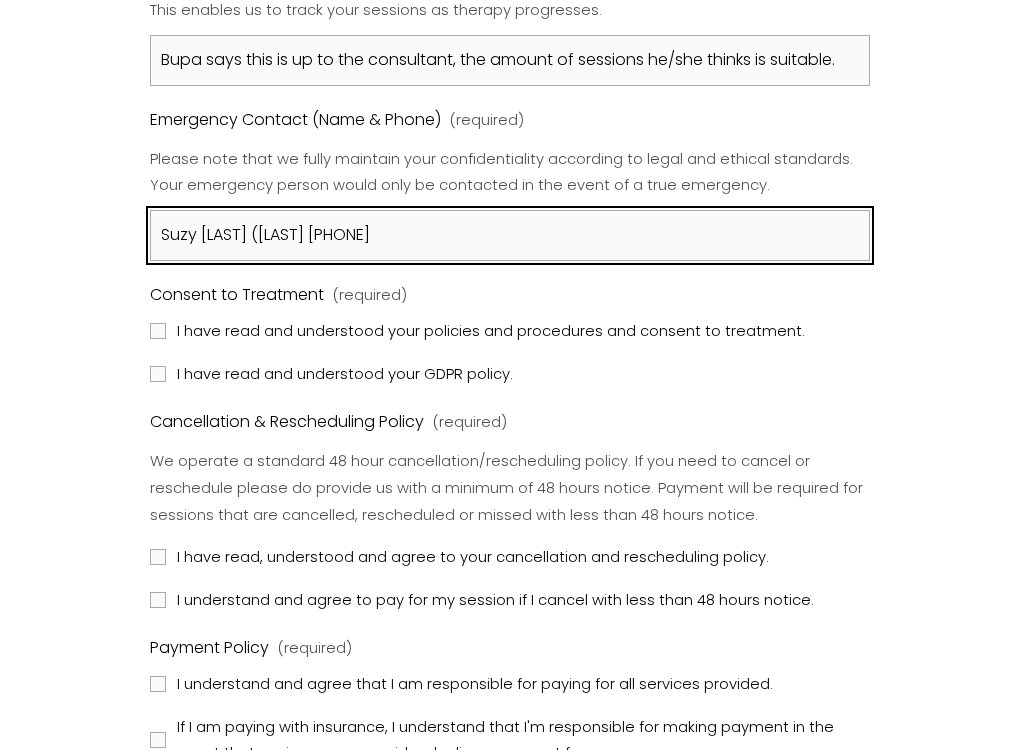 type on "Suzy [LAST] ([LAST] [PHONE]" 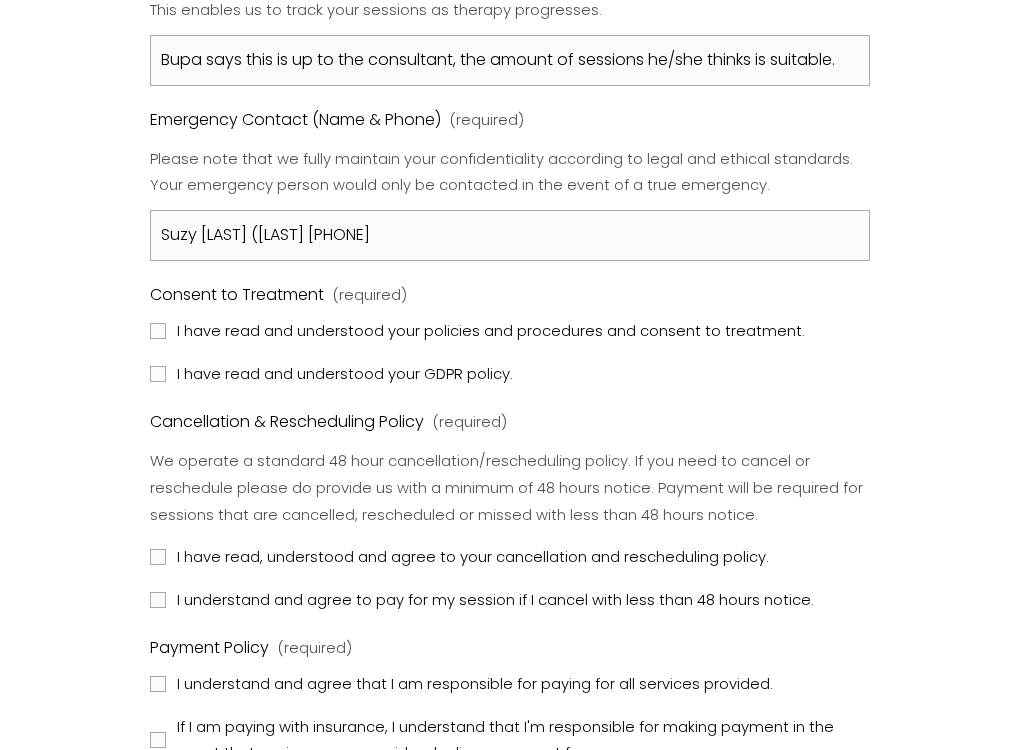 click on "I have read and understood your policies and procedures and consent to treatment." at bounding box center [491, 331] 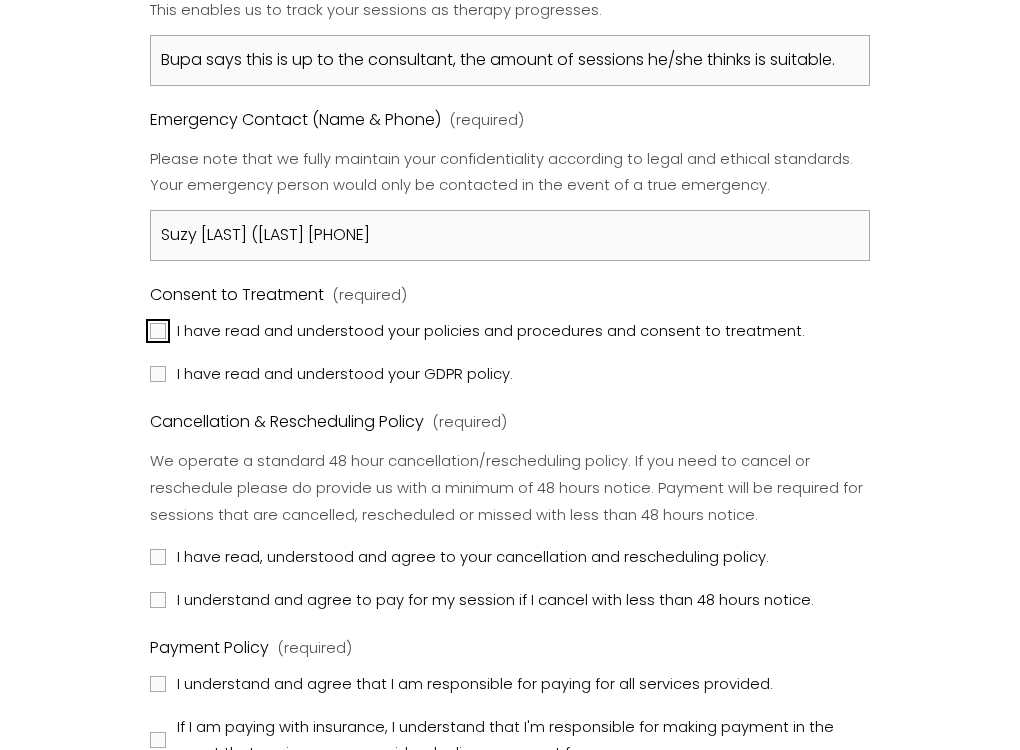 click on "I have read and understood your policies and procedures and consent to treatment." at bounding box center [158, 331] 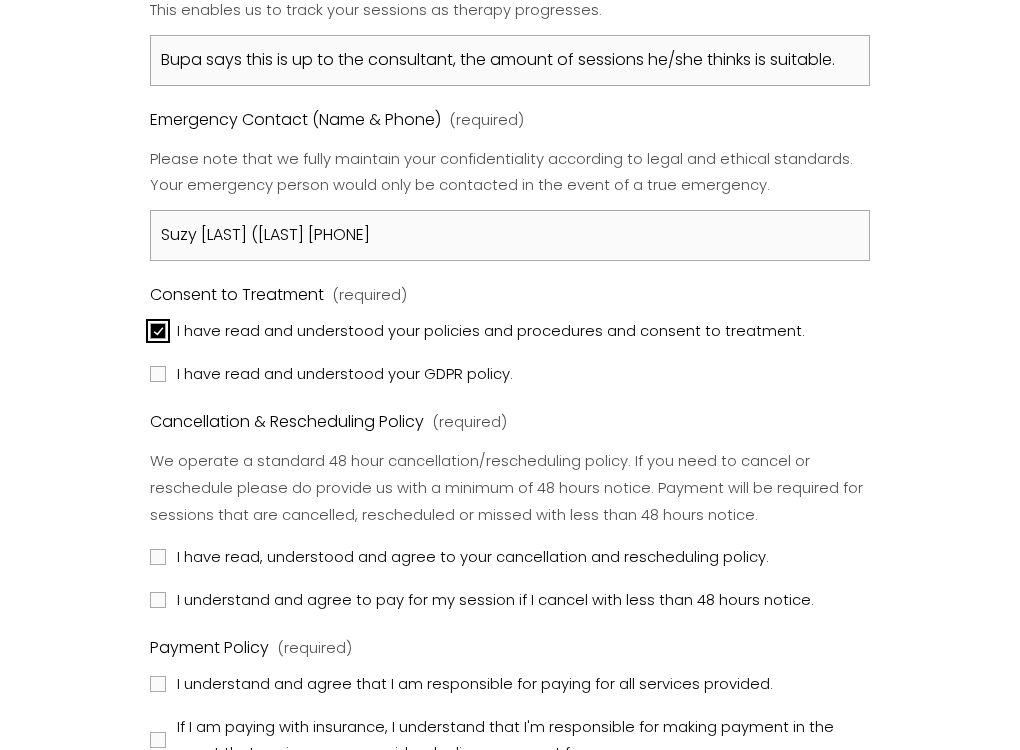 checkbox on "true" 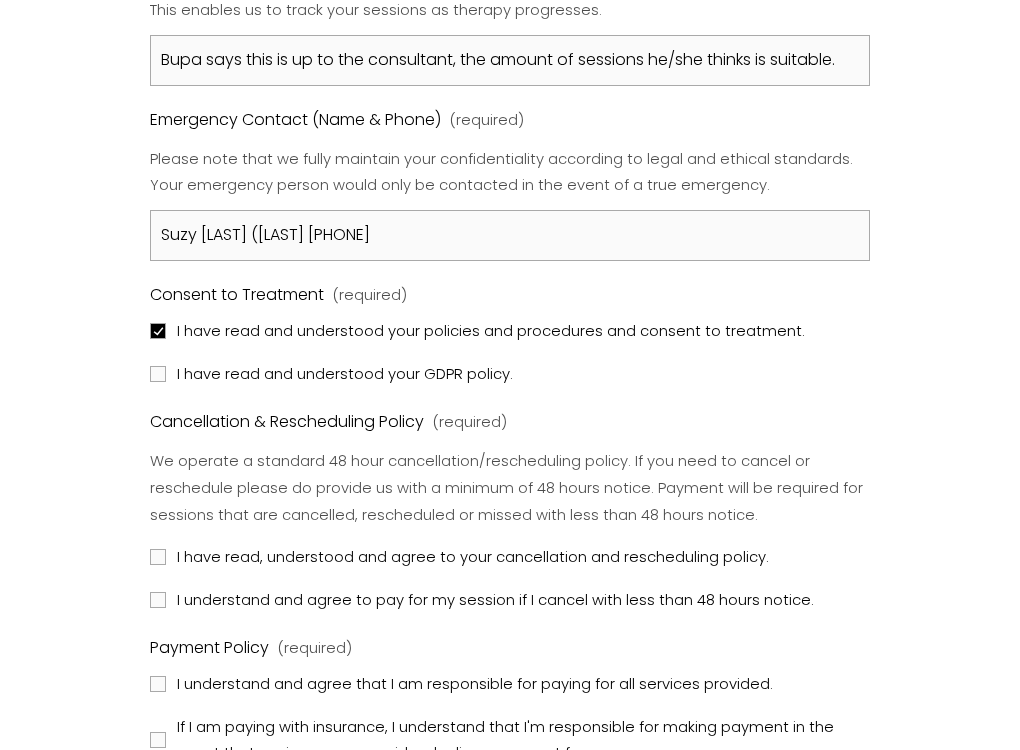 click on "I have read and understood your GDPR policy." at bounding box center (345, 374) 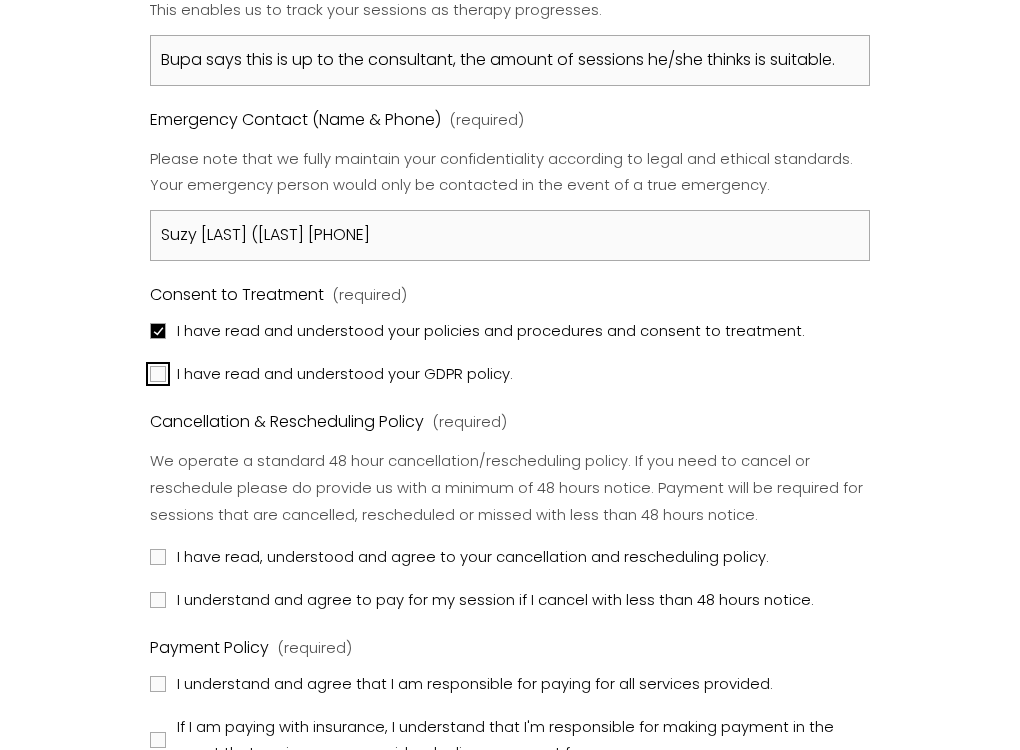 click on "I have read and understood your GDPR policy." at bounding box center [158, 374] 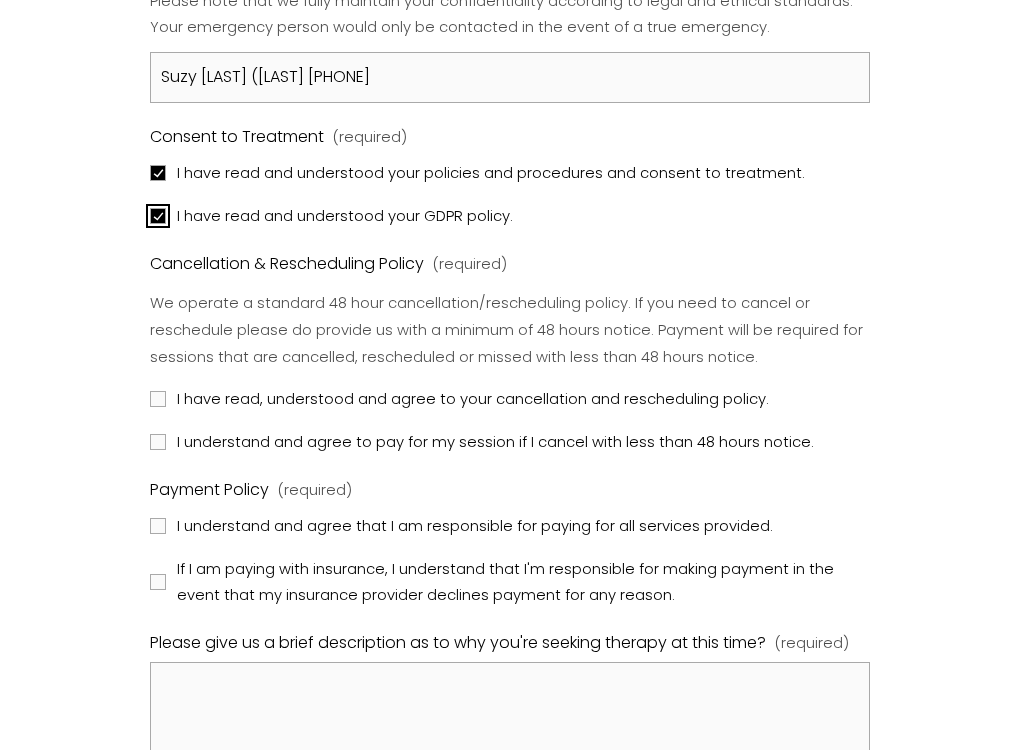 scroll, scrollTop: 2118, scrollLeft: 0, axis: vertical 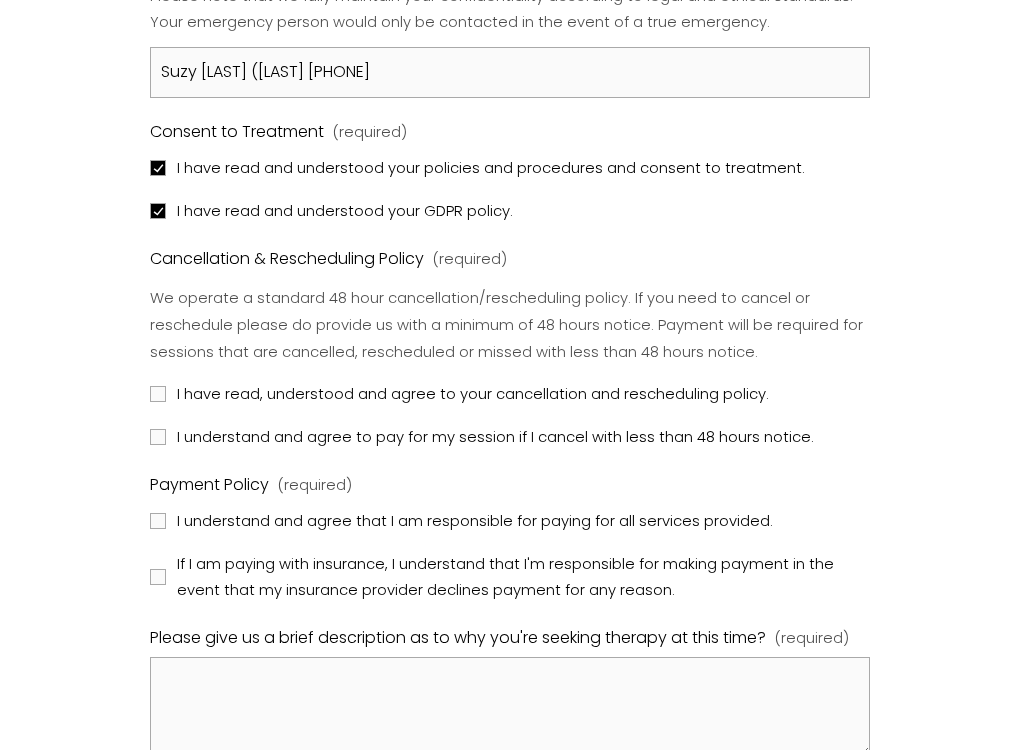 click on "I have read, understood and agree to your cancellation and rescheduling policy." at bounding box center (473, 394) 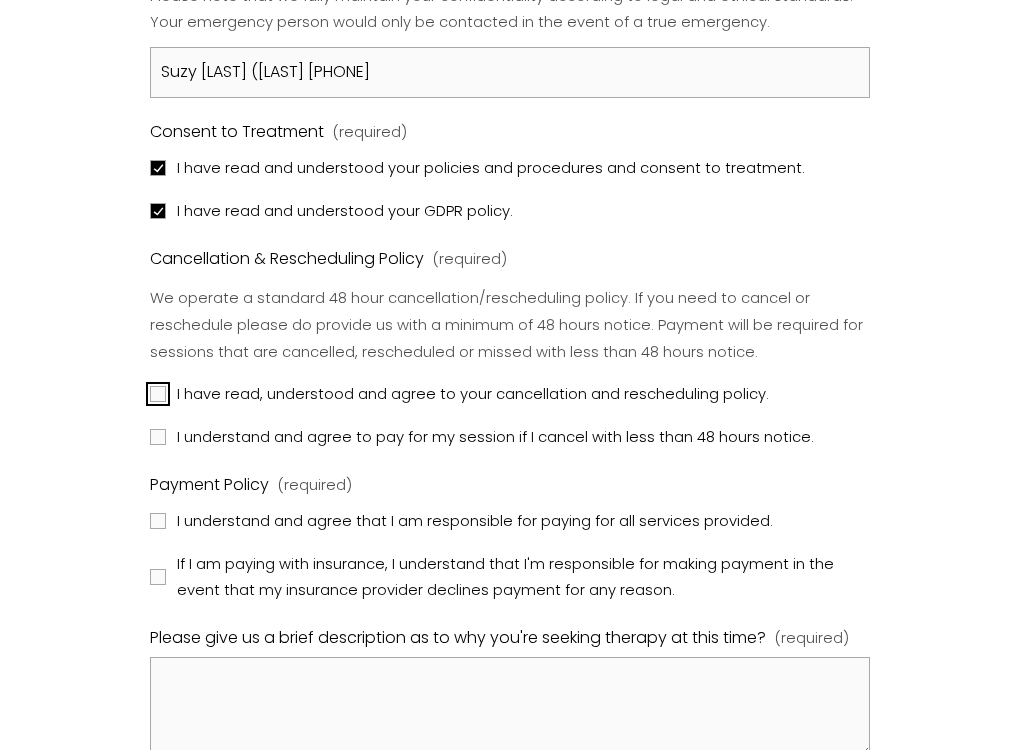 click on "I have read, understood and agree to your cancellation and rescheduling policy." at bounding box center (158, 394) 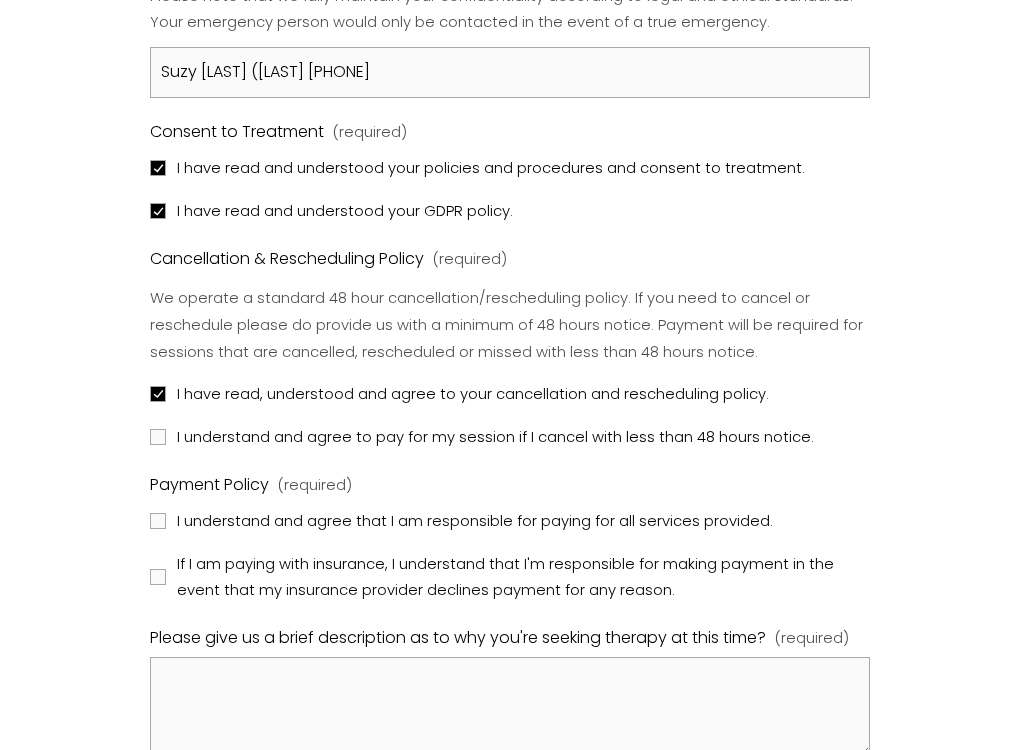 click on "I understand and agree to pay for my session if I cancel with less than 48 hours notice." at bounding box center (495, 437) 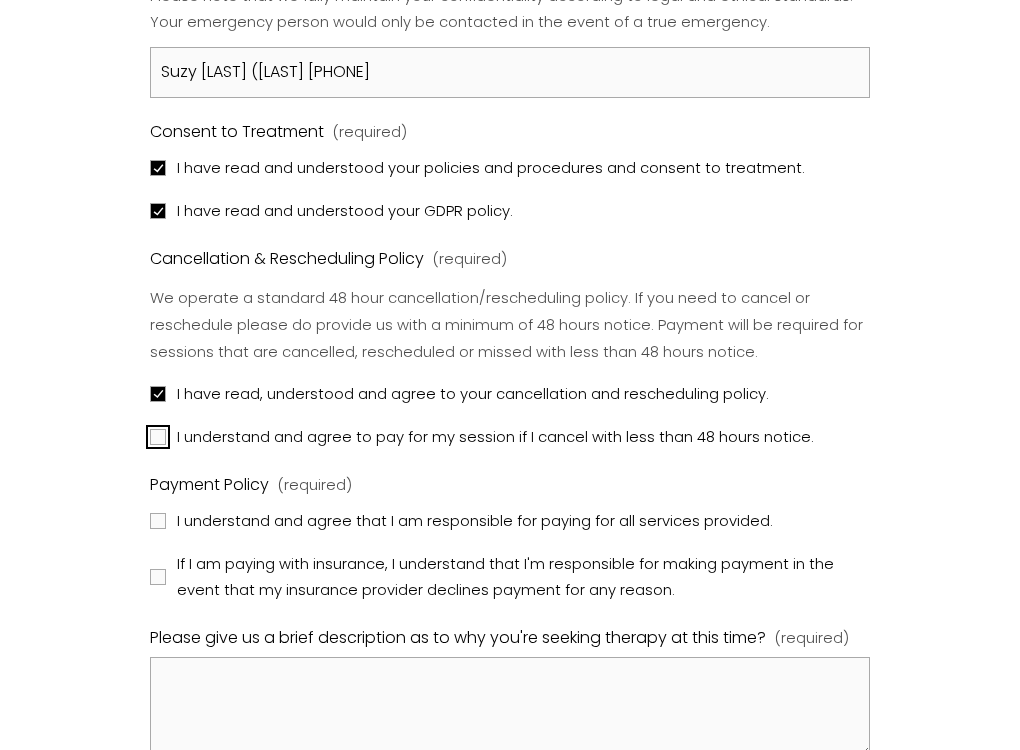 click on "I understand and agree to pay for my session if I cancel with less than 48 hours notice." at bounding box center [158, 437] 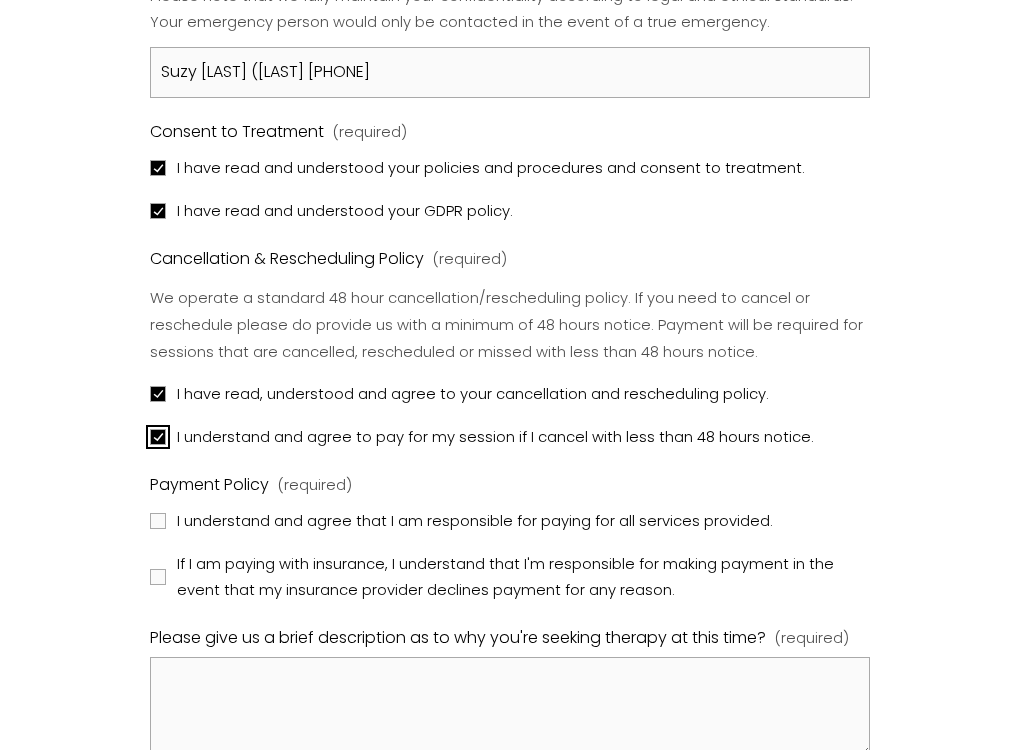 checkbox on "true" 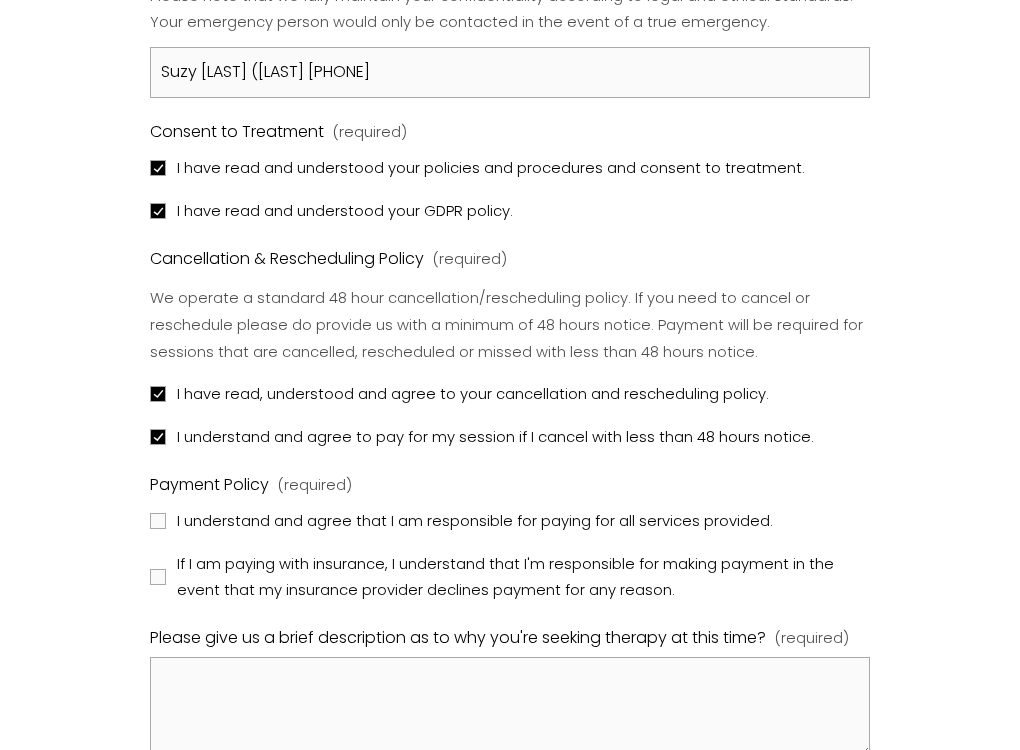 click on "I understand and agree that I am responsible for paying for all services provided." at bounding box center (475, 521) 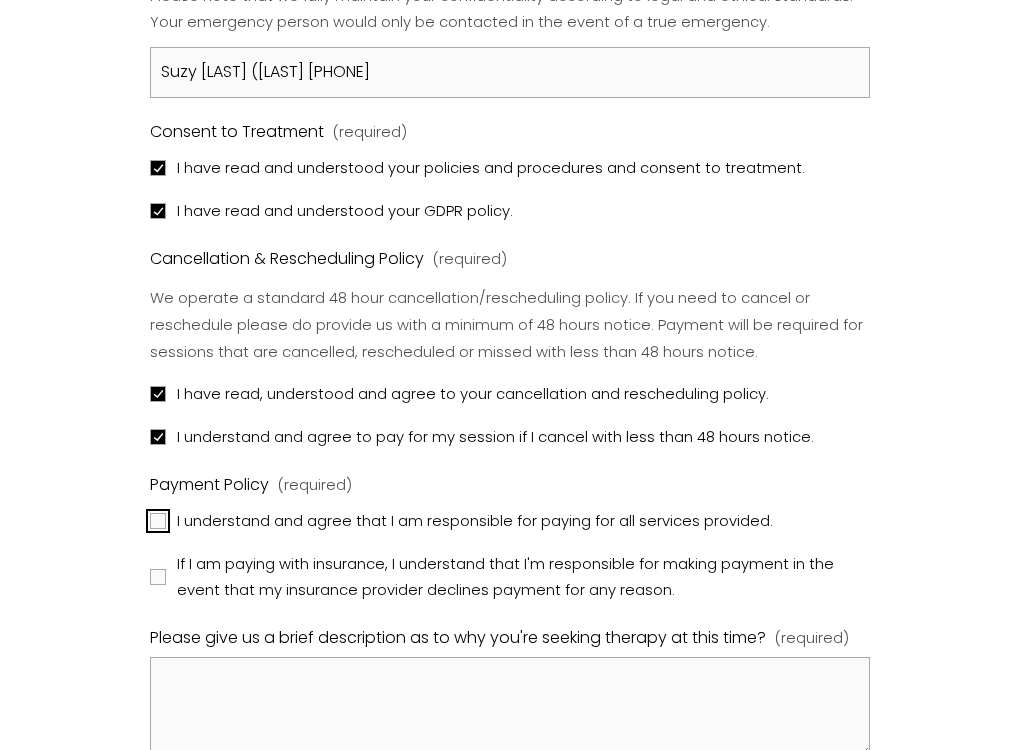 click on "I understand and agree that I am responsible for paying for all services provided." at bounding box center (158, 521) 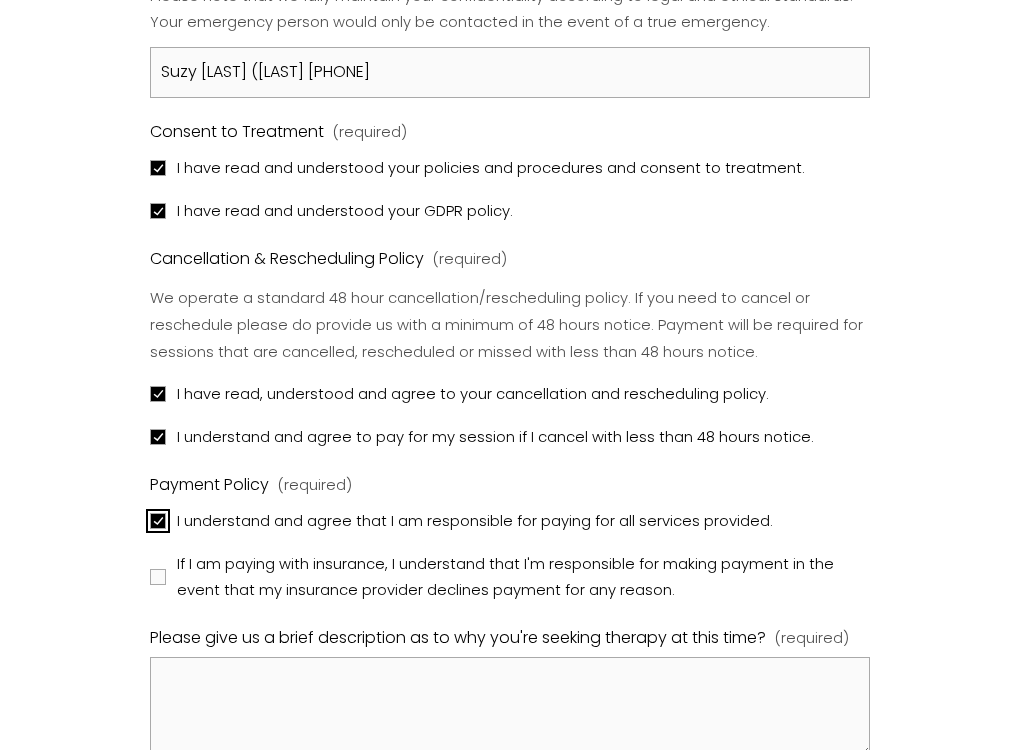 checkbox on "true" 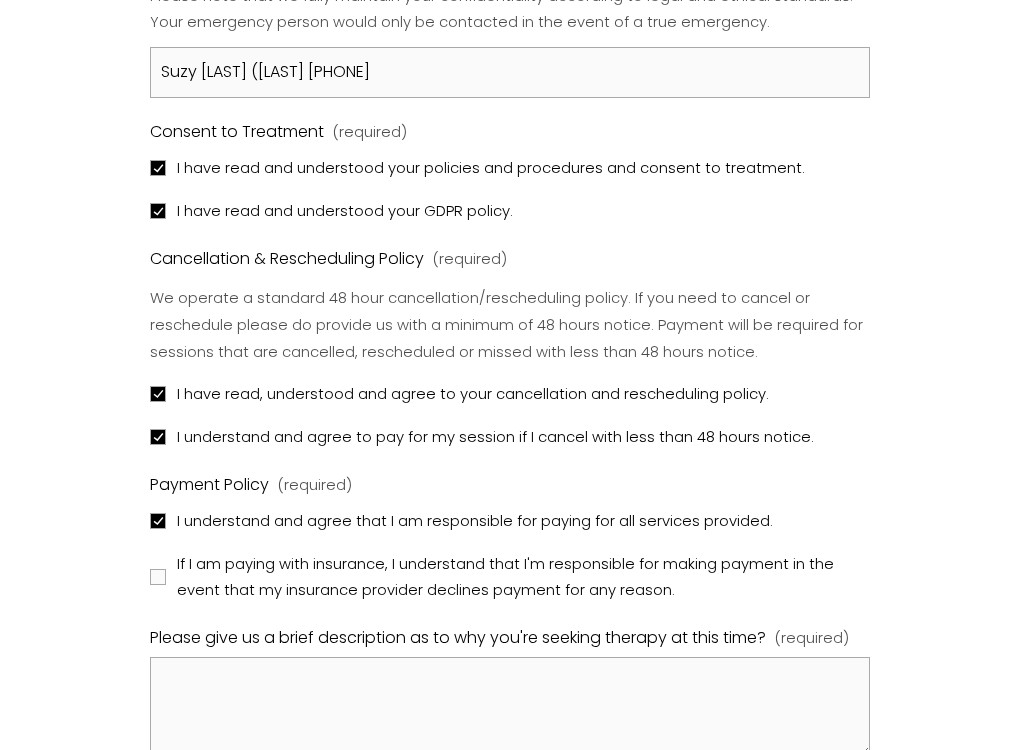 click on "If I am paying with insurance, I understand that I'm responsible for making payment in the event that my insurance provider declines payment for any reason." at bounding box center (521, 577) 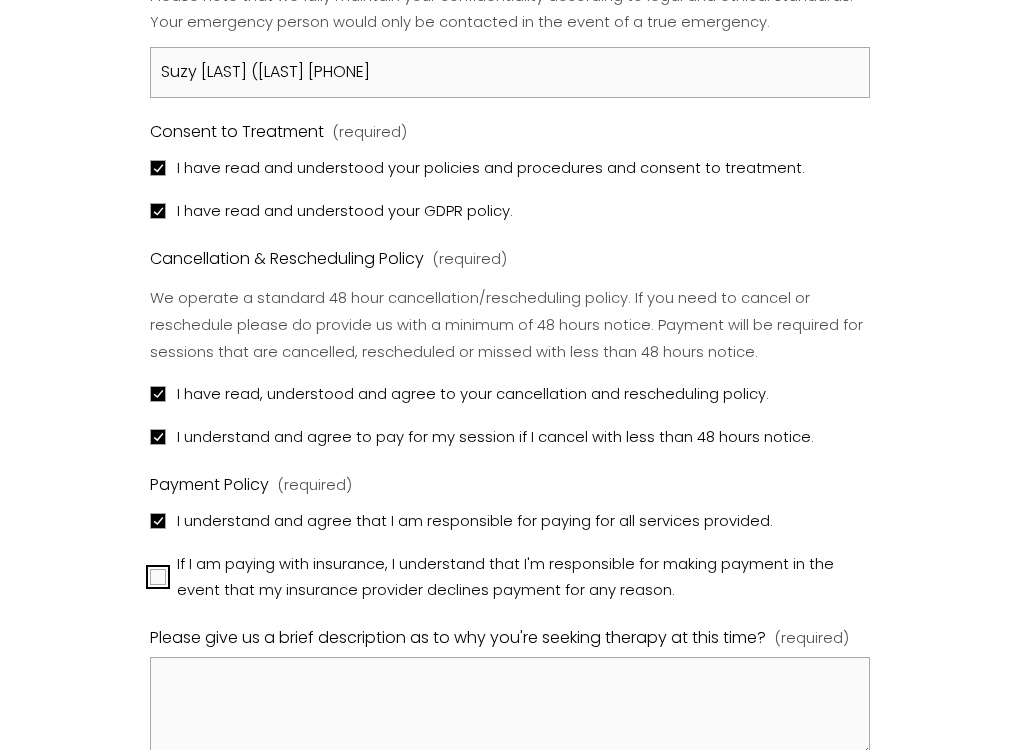 click on "If I am paying with insurance, I understand that I'm responsible for making payment in the event that my insurance provider declines payment for any reason." at bounding box center [158, 577] 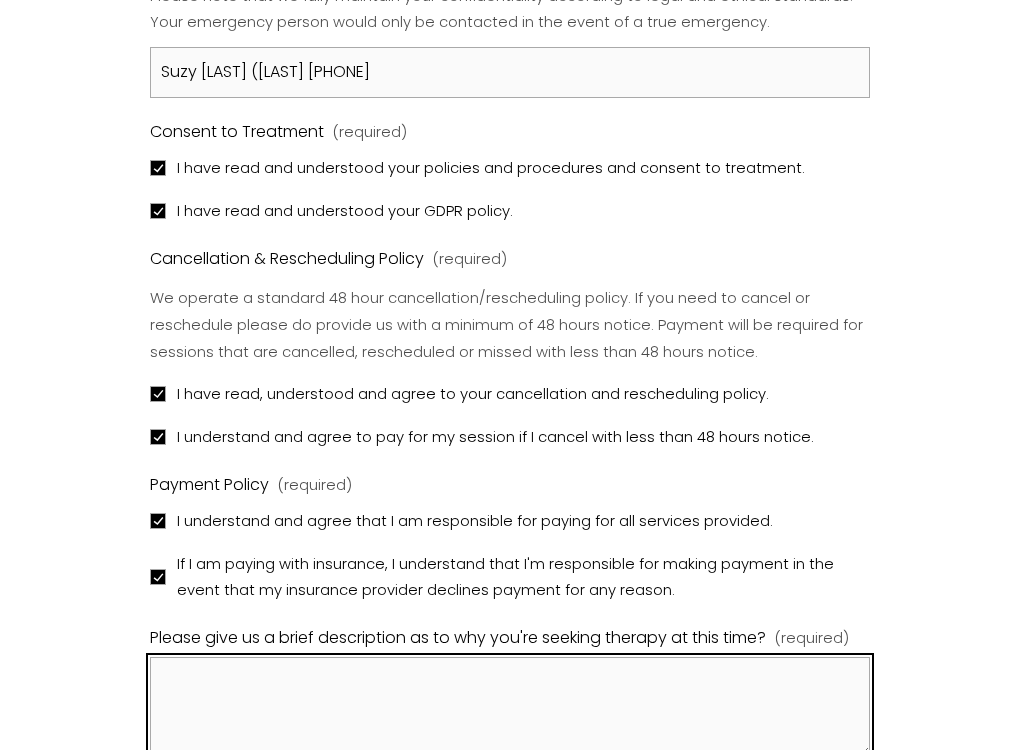 click on "Please give us a brief description as to why you're seeking therapy at this time? (required)" at bounding box center (509, 707) 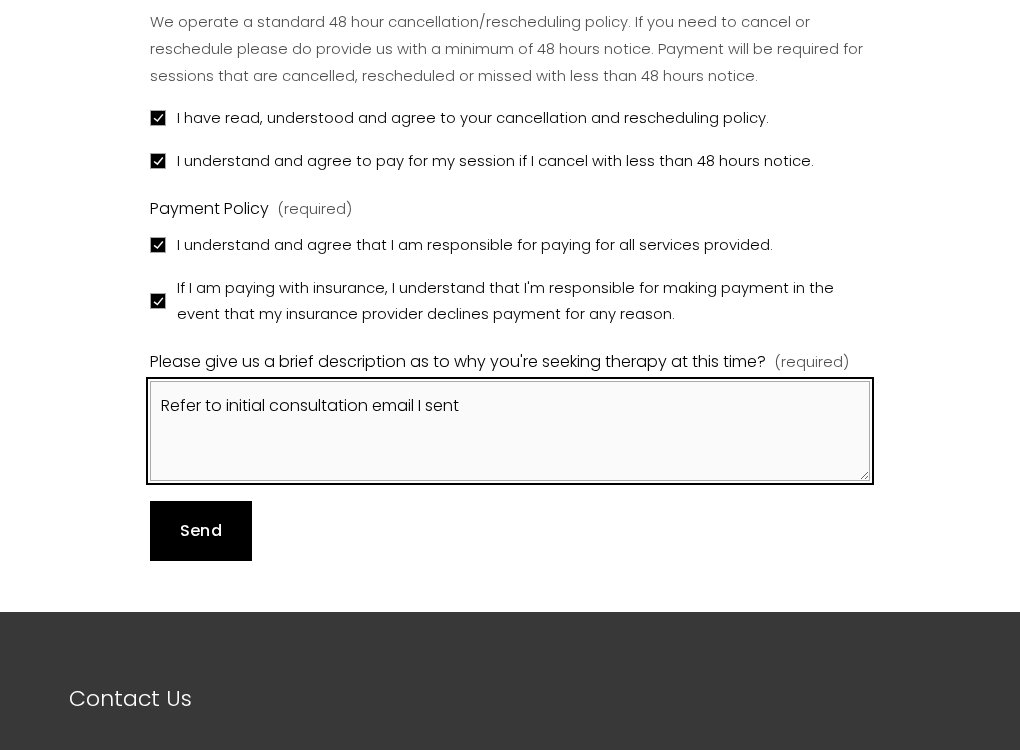 scroll, scrollTop: 2395, scrollLeft: 0, axis: vertical 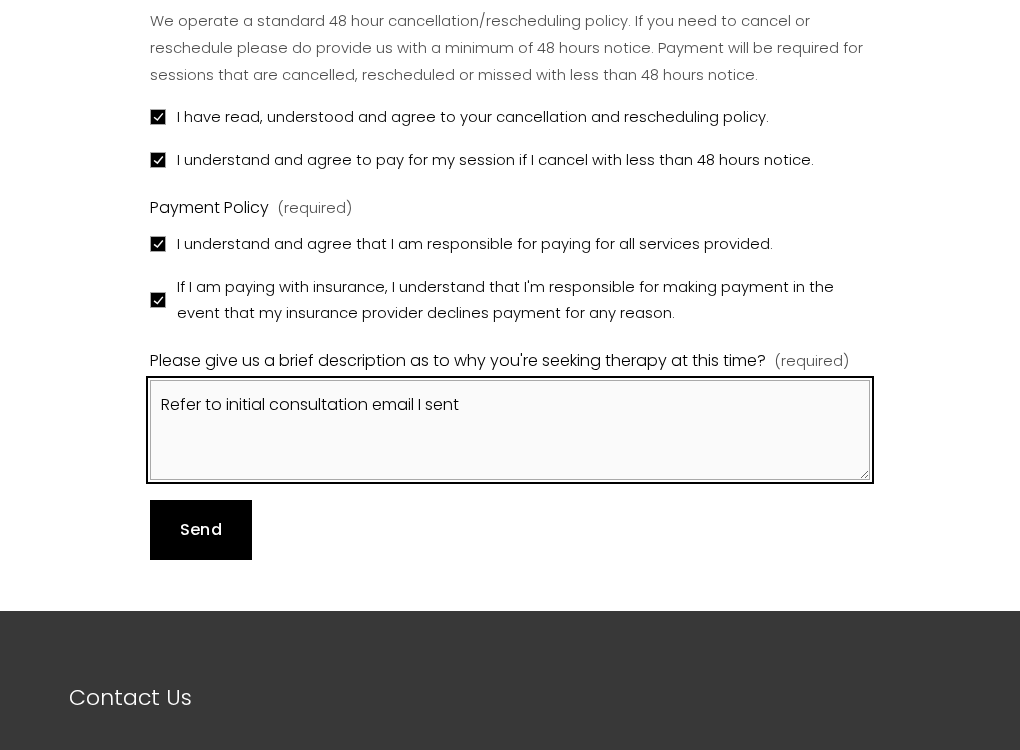 type on "Refer to initial consultation email I sent" 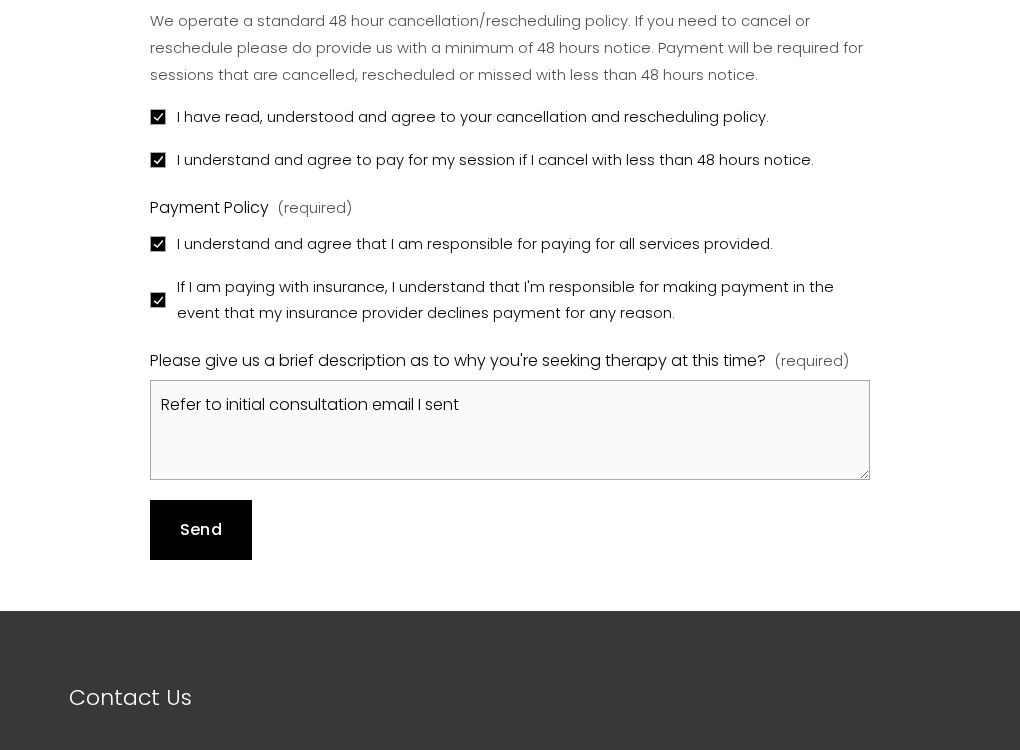 click on "Send Send" at bounding box center (200, 530) 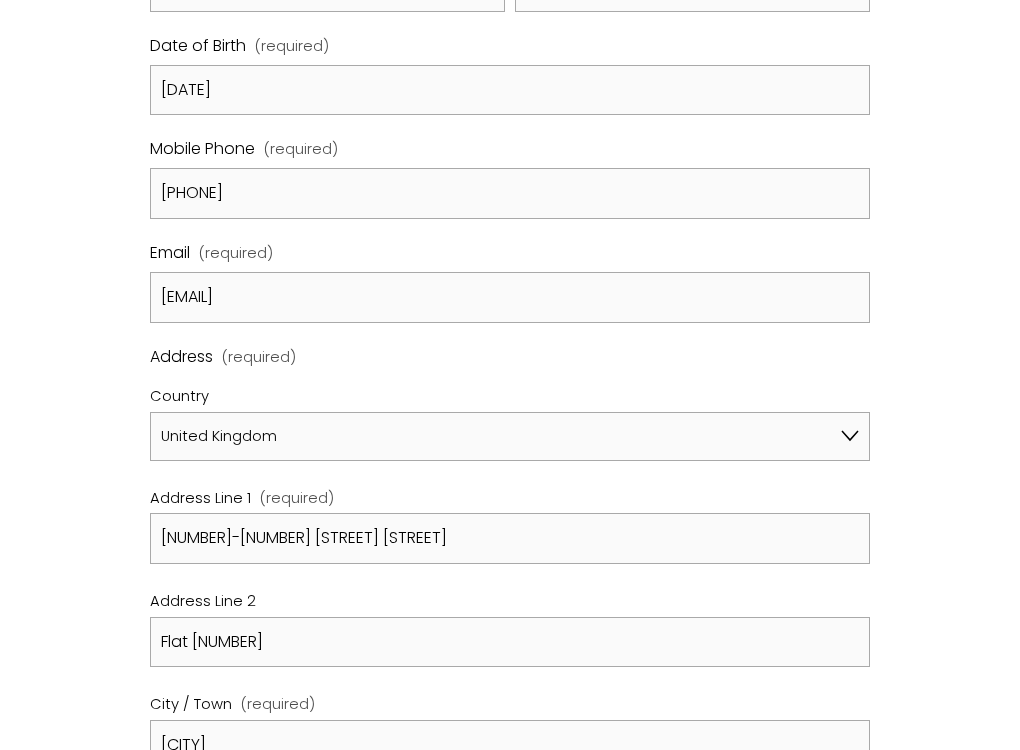 scroll, scrollTop: 156, scrollLeft: 0, axis: vertical 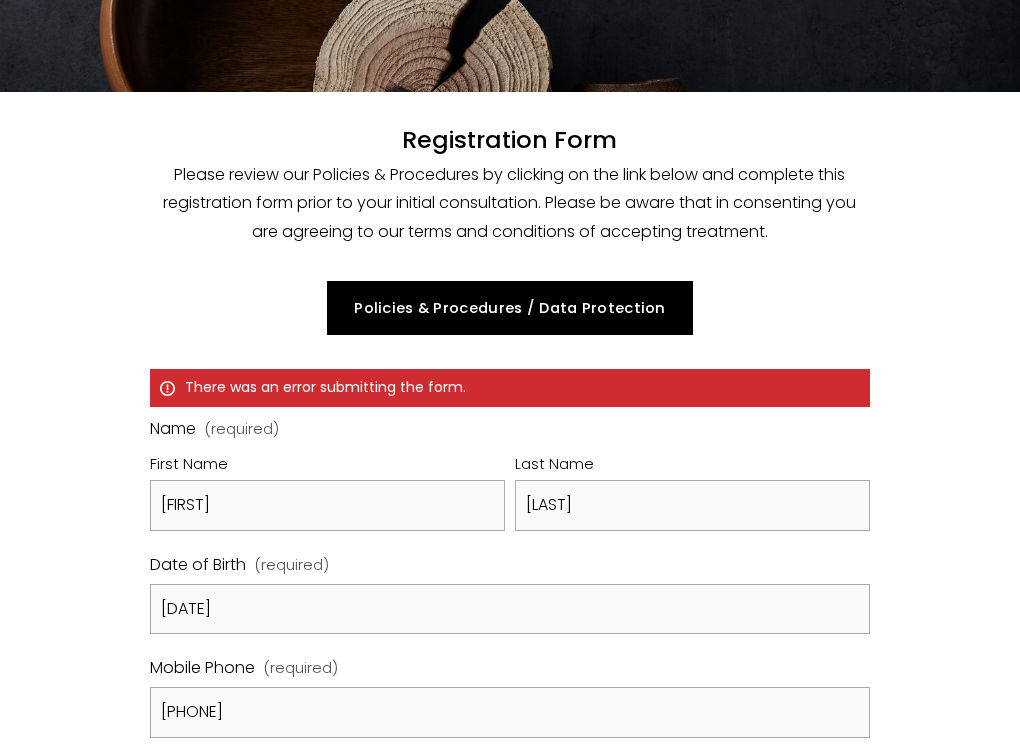 click on "There was an error submitting the form." at bounding box center [509, 387] 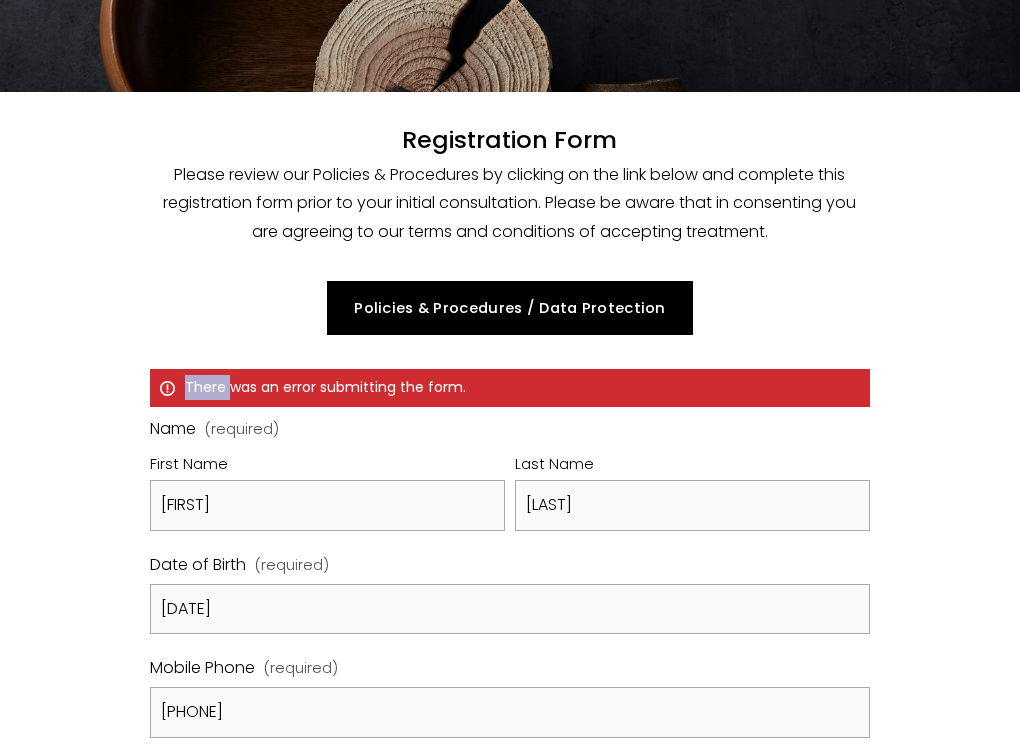 click on "There was an error submitting the form." at bounding box center [509, 387] 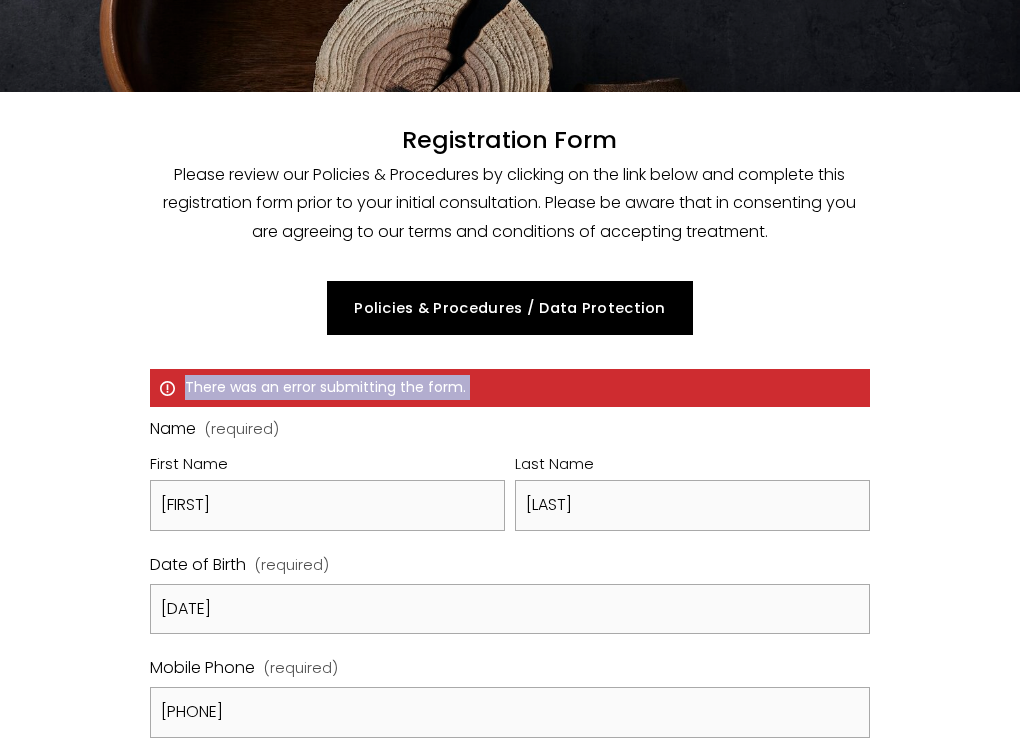 click on "There was an error submitting the form." at bounding box center (509, 387) 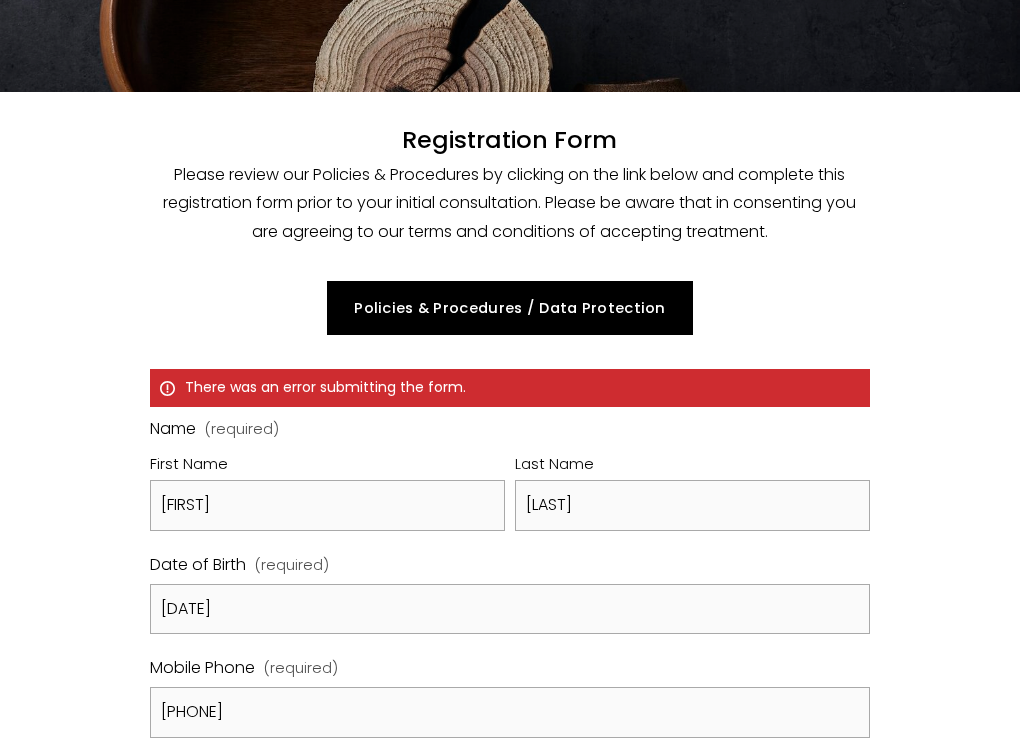 click 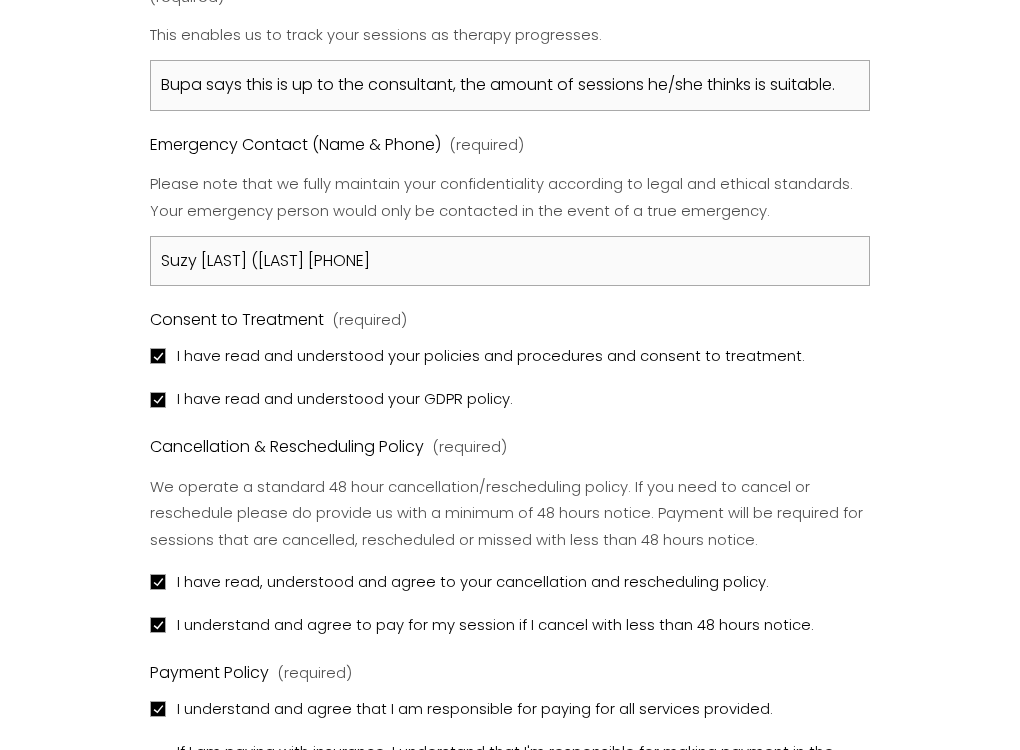 scroll, scrollTop: 1973, scrollLeft: 0, axis: vertical 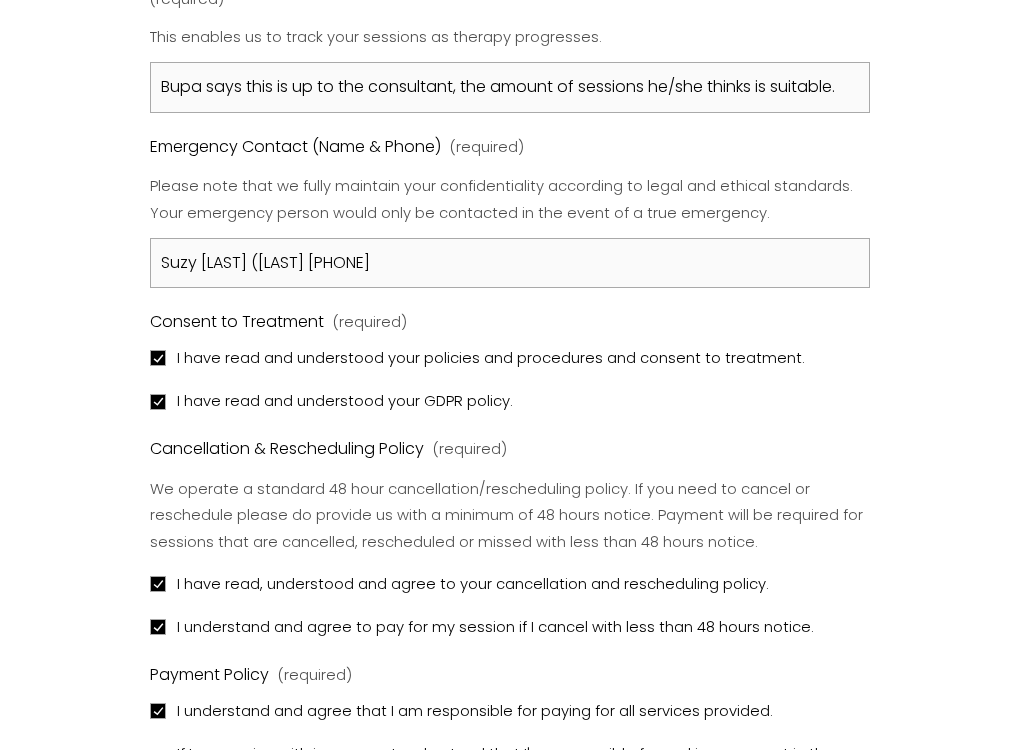 click on "Registration Form Please review our Policies & Procedures by clicking on the link below and complete this registration form prior to your initial consultation. Please be aware that in consenting you are agreeing to our terms and conditions of accepting treatment.
Policies & Procedures / Data Protection
There was an error submitting the form. Name (required) First Name [FIRST] Last Name [LAST] Date of Birth (required) [DATE] Mobile Phone (required) [PHONE] Email (required) [EMAIL] Address (required) Country Afghanistan Åland Islands Albania Algeria American Samoa Andorra Angola Anguilla Antigua & Barbuda Argentina Armenia Aruba Ascension Island Australia Austria Azerbaijan Bahamas Bahrain Bangladesh Barbados Belarus Belgium Belize Benin Bermuda Bhutan Bolivia Bosnia & Herzegovina Botswana Brazil Brunei" at bounding box center [510, -324] 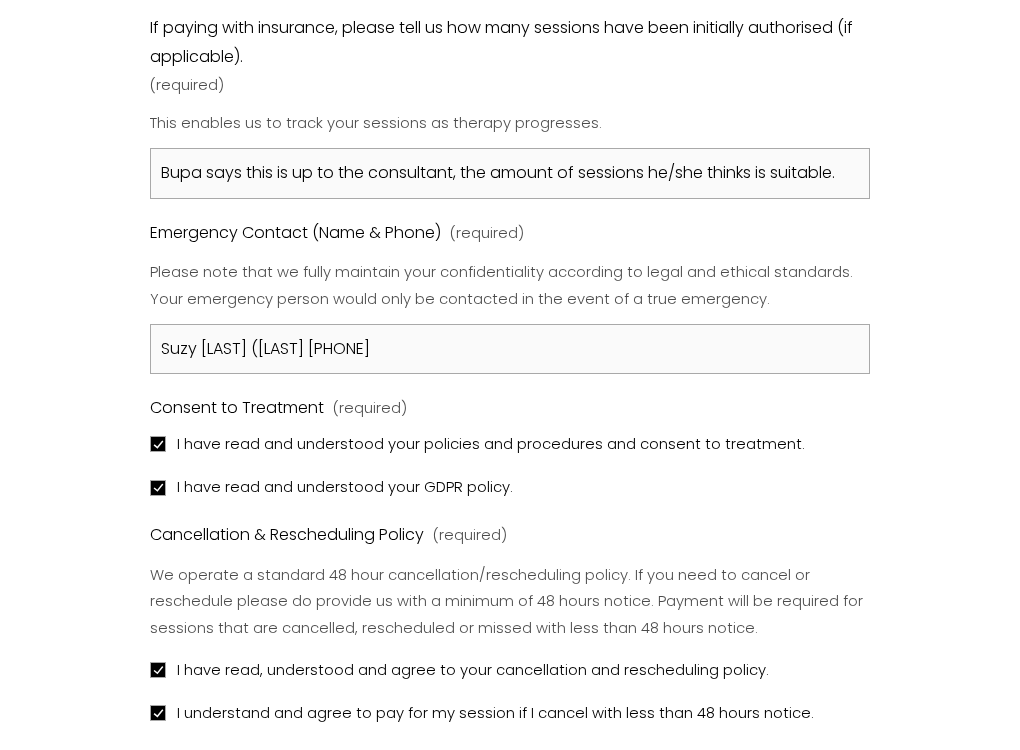 scroll, scrollTop: 1888, scrollLeft: 0, axis: vertical 